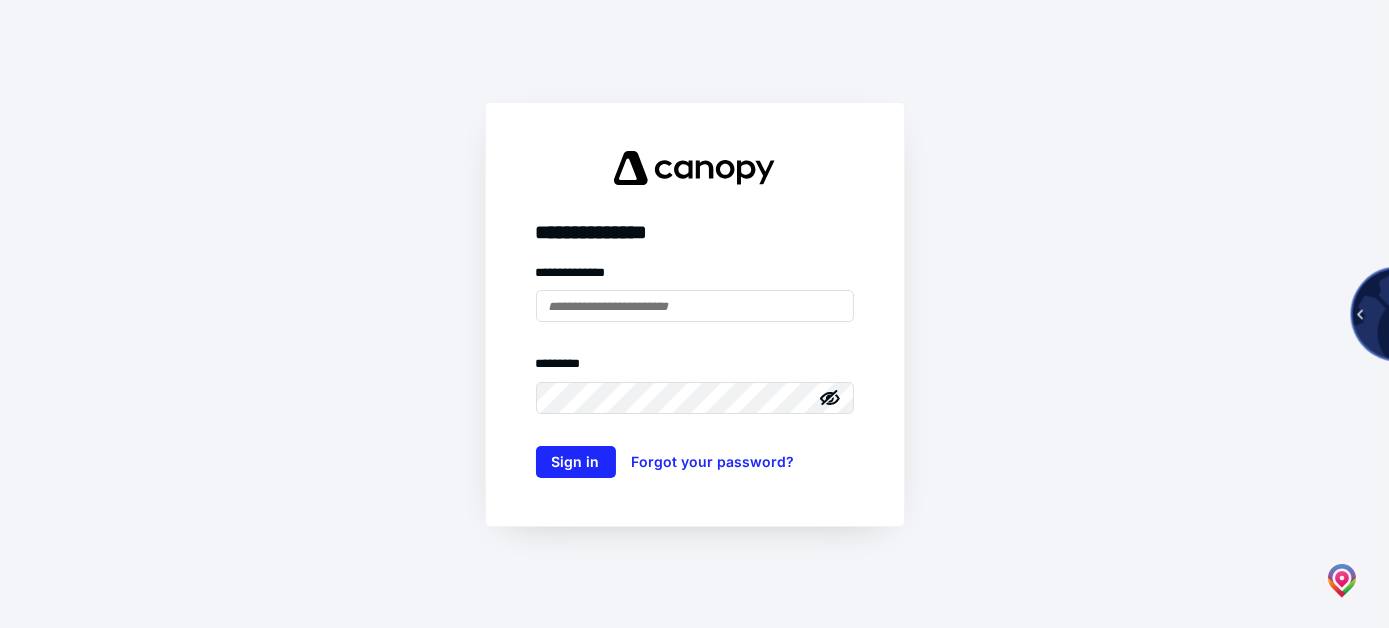 scroll, scrollTop: 0, scrollLeft: 0, axis: both 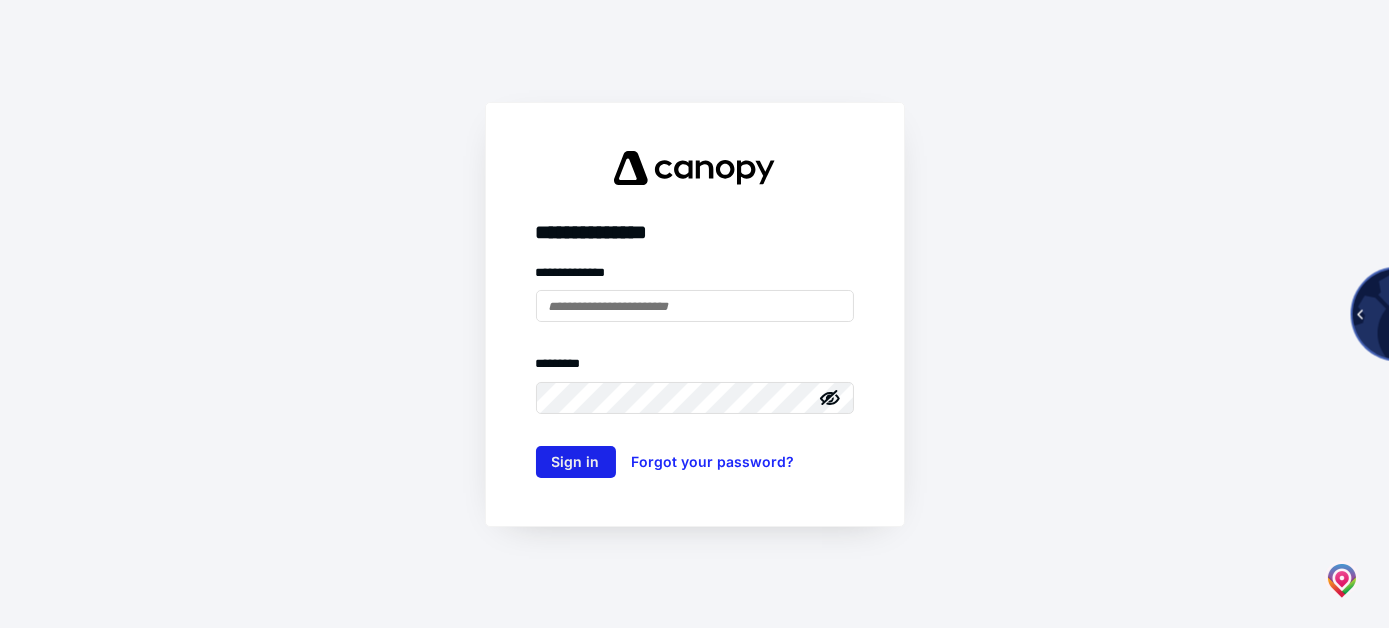 type on "**********" 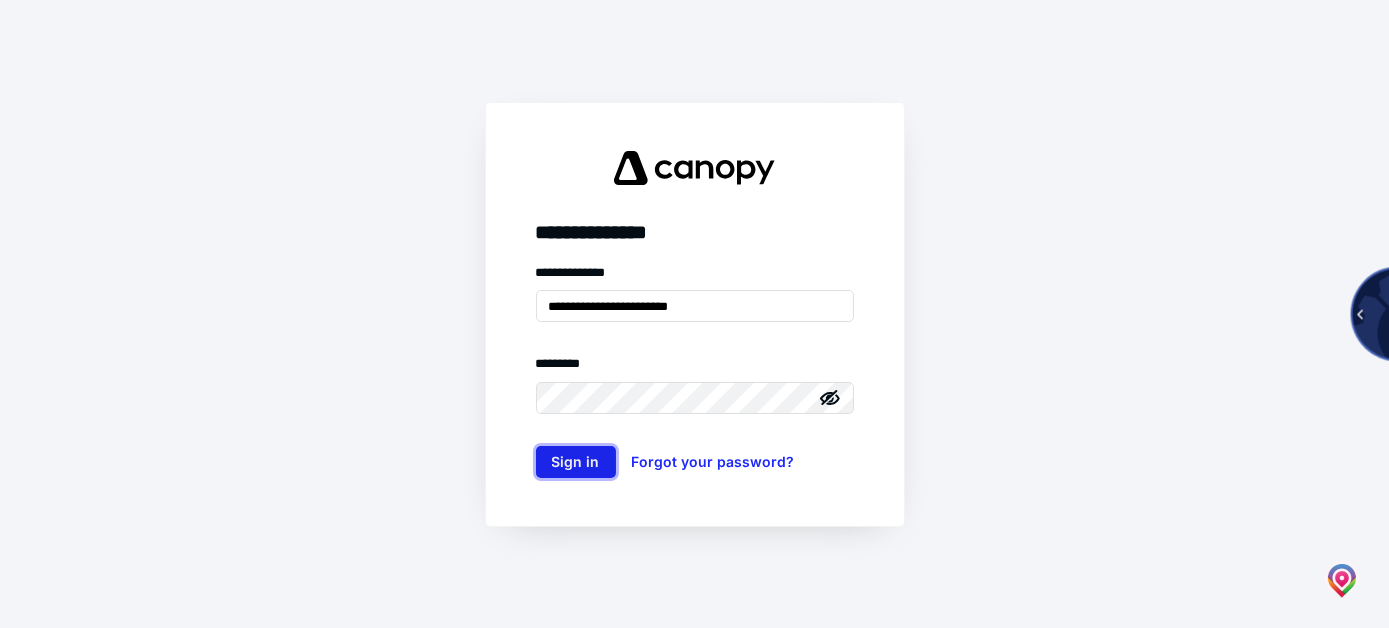 click on "Sign in" at bounding box center [576, 462] 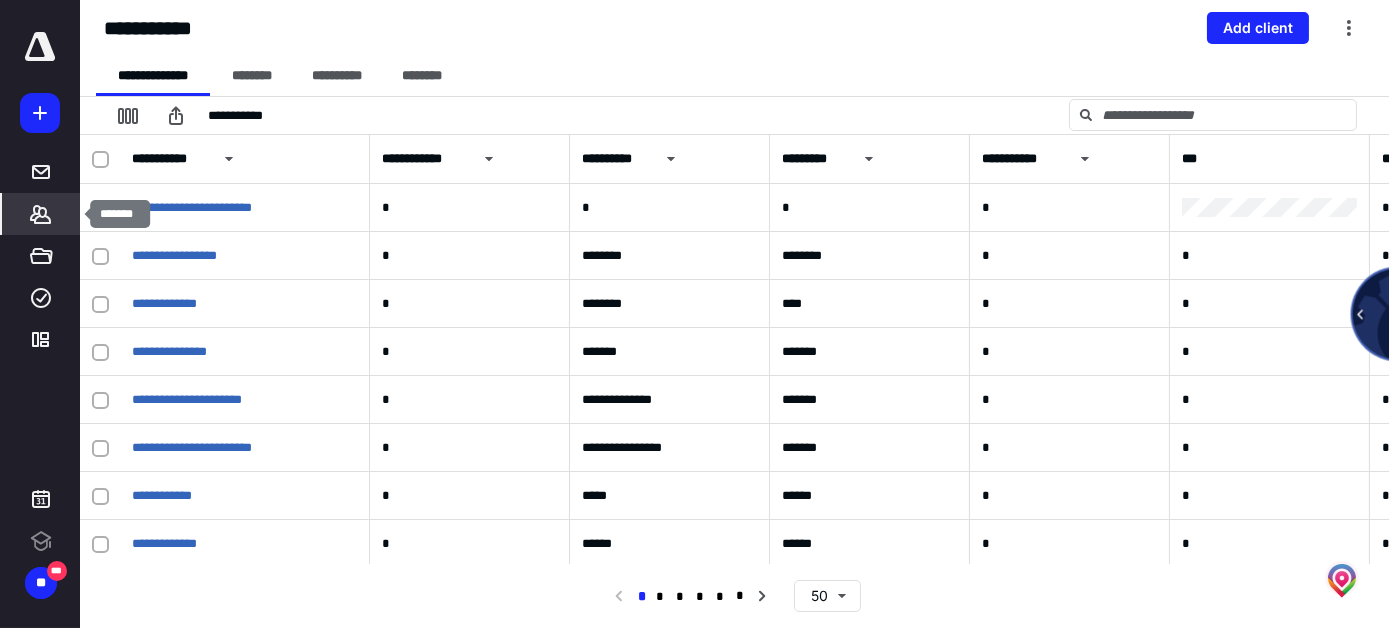 click 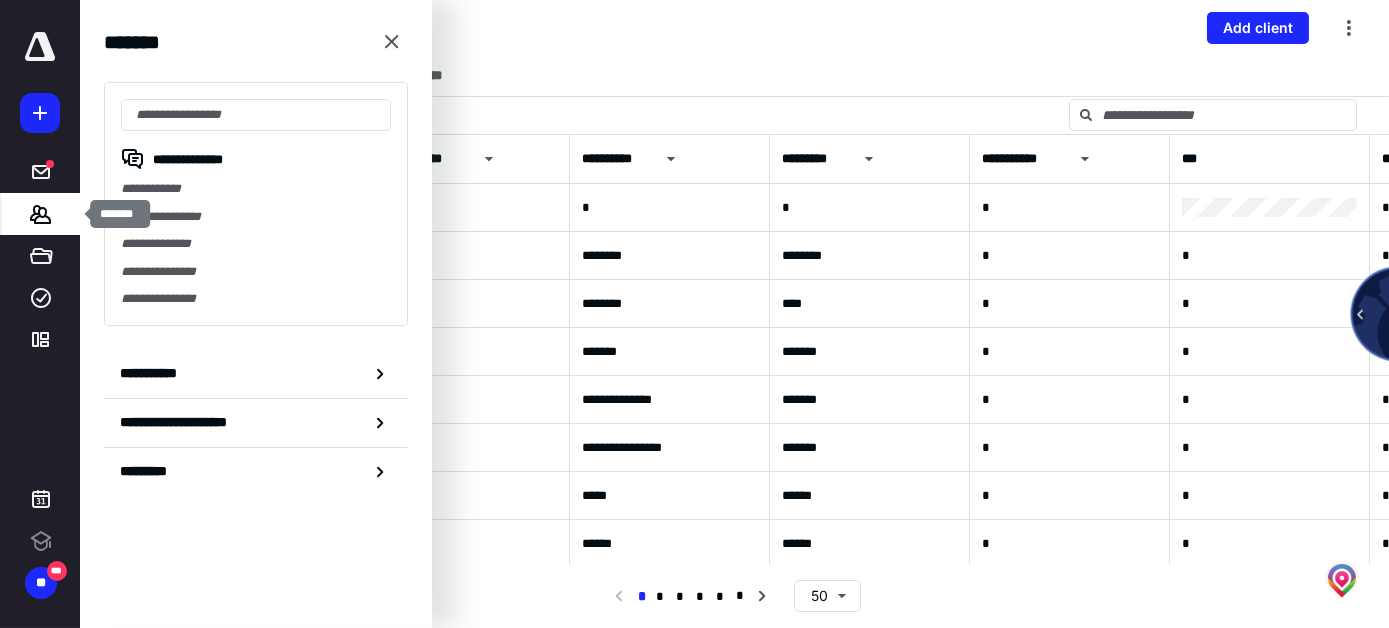 scroll, scrollTop: 0, scrollLeft: 0, axis: both 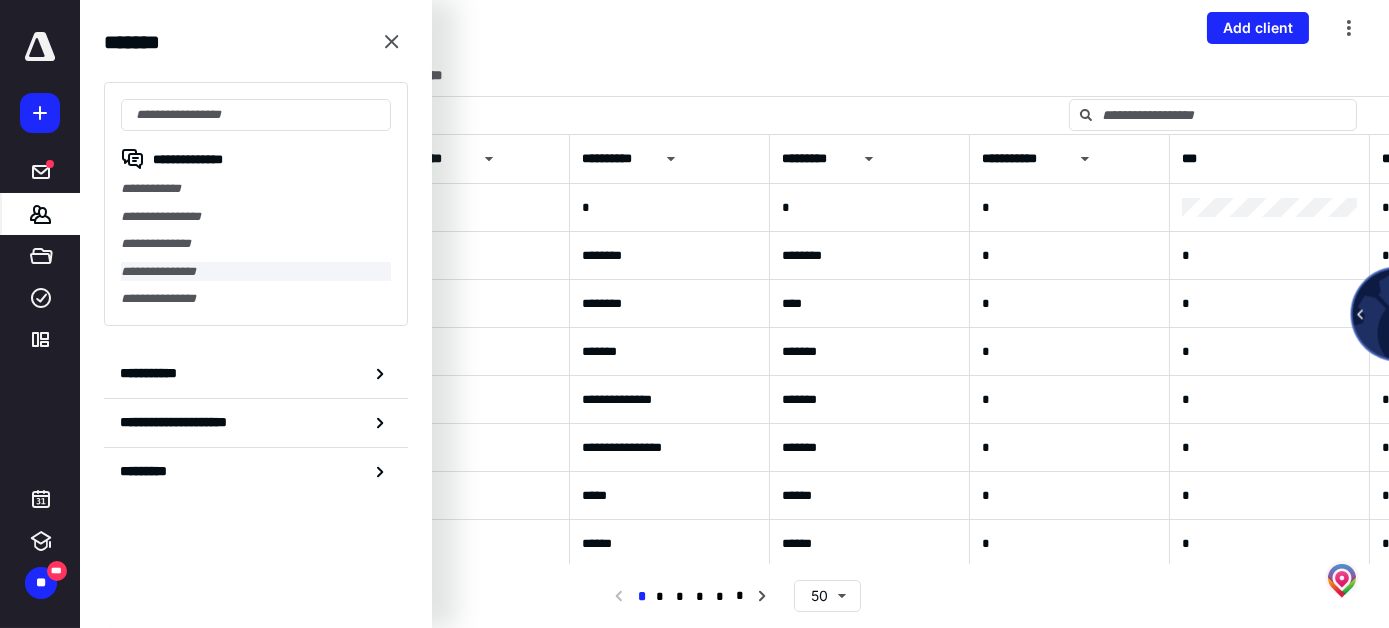 click on "**********" at bounding box center (256, 272) 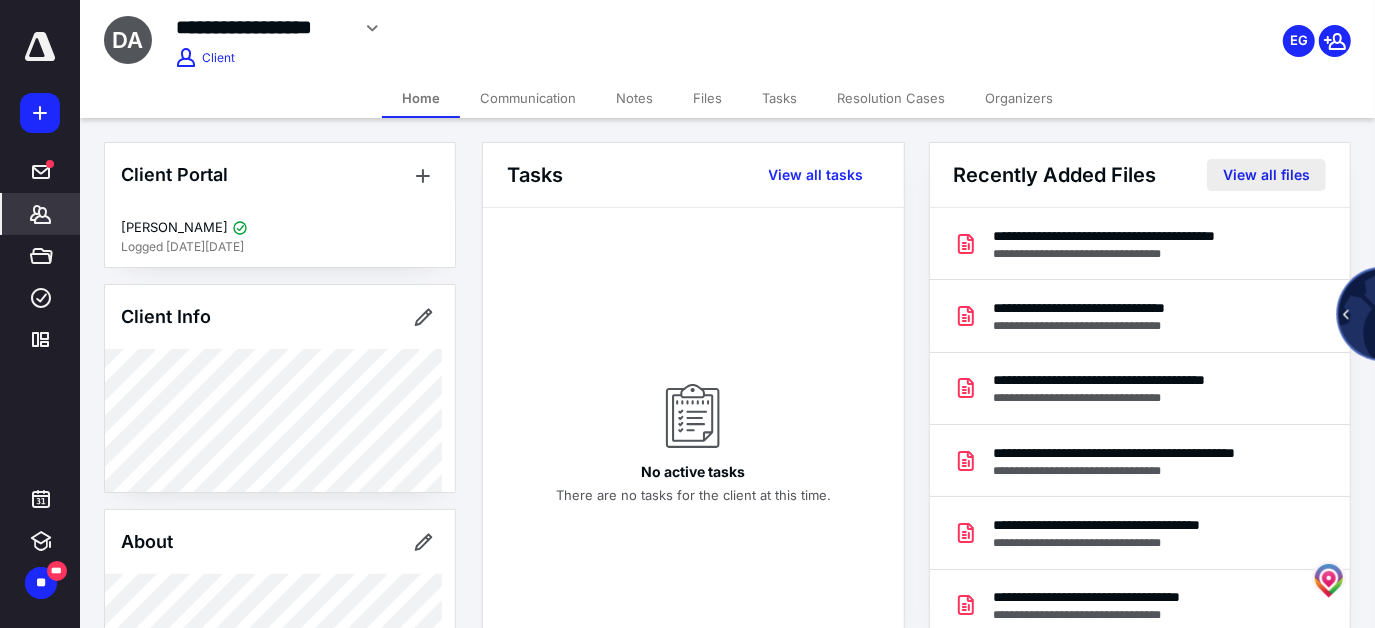 click on "View all files" at bounding box center (1266, 175) 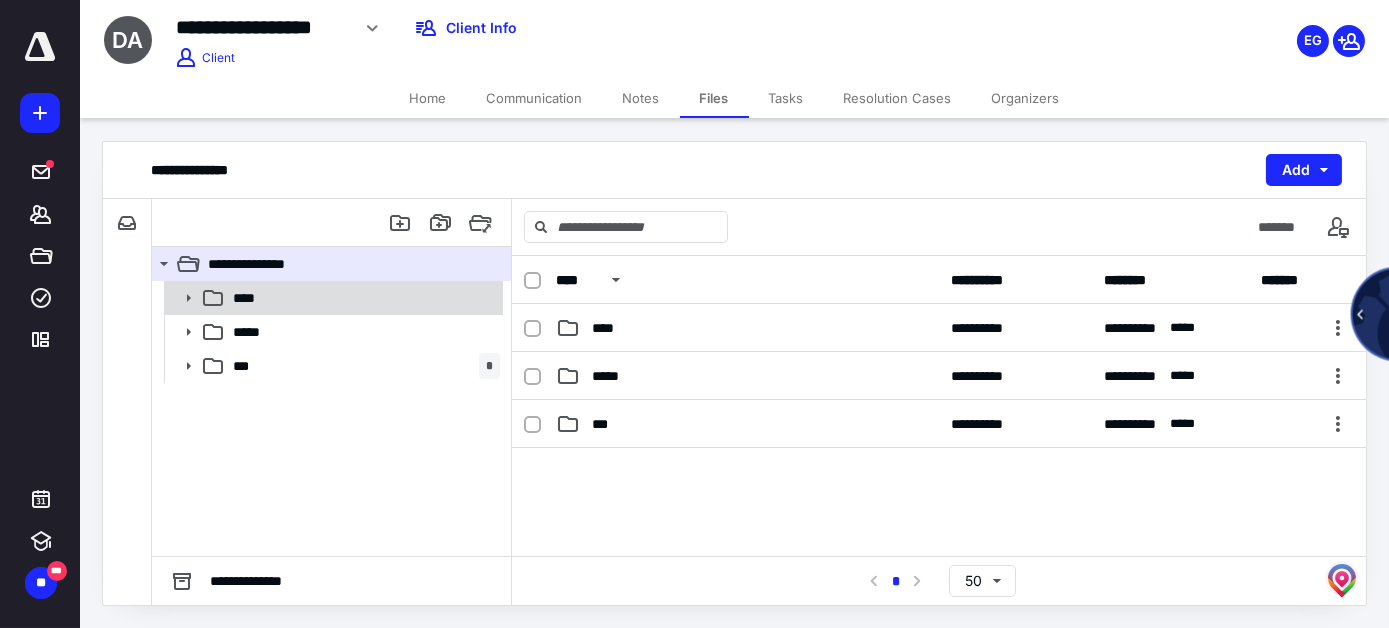 click 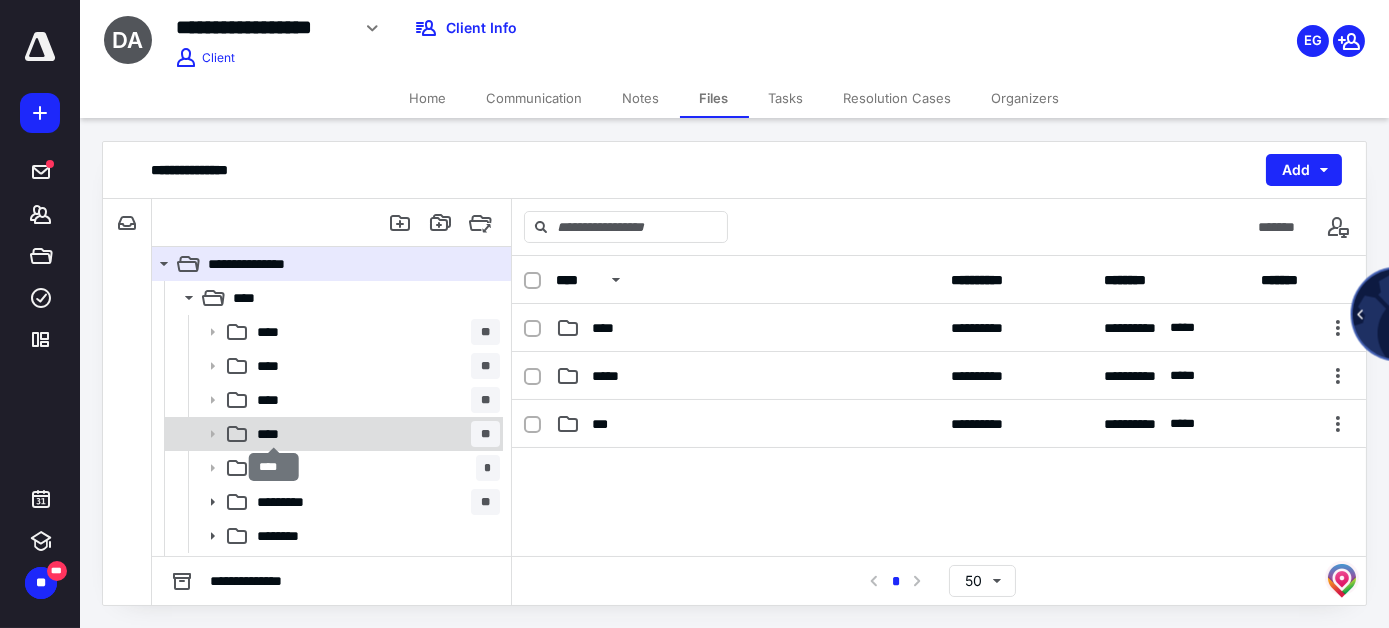 click on "****" at bounding box center (274, 434) 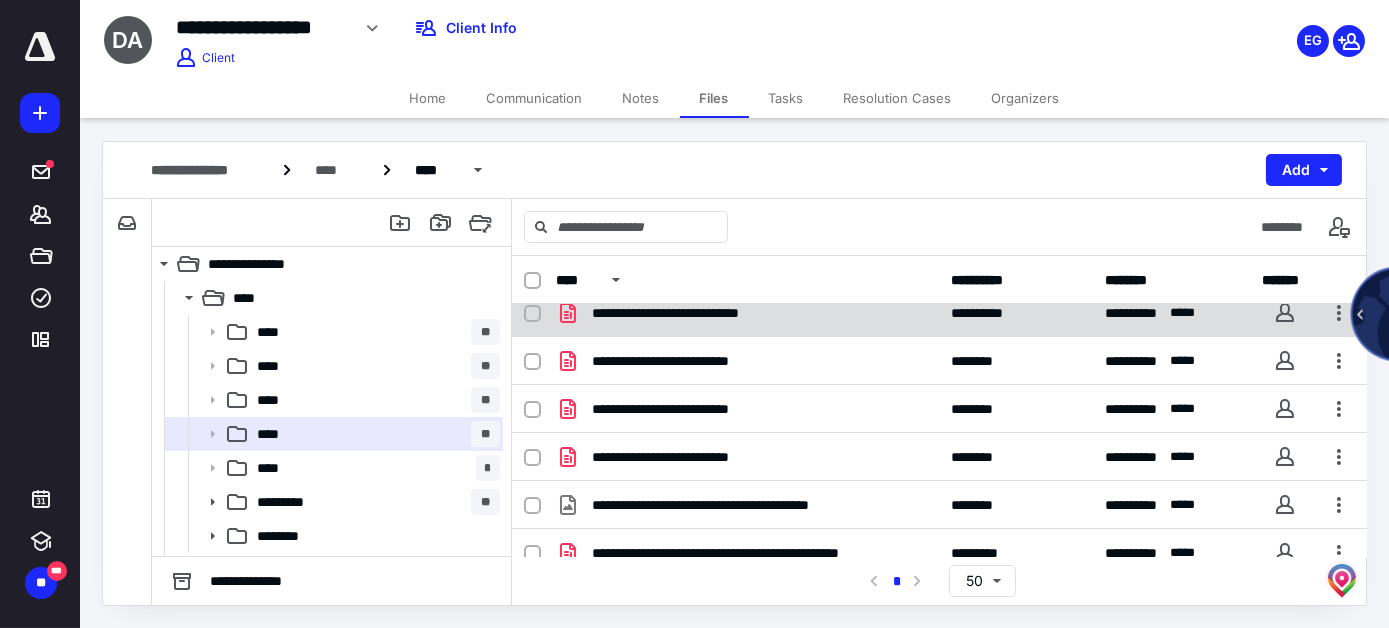 scroll, scrollTop: 90, scrollLeft: 0, axis: vertical 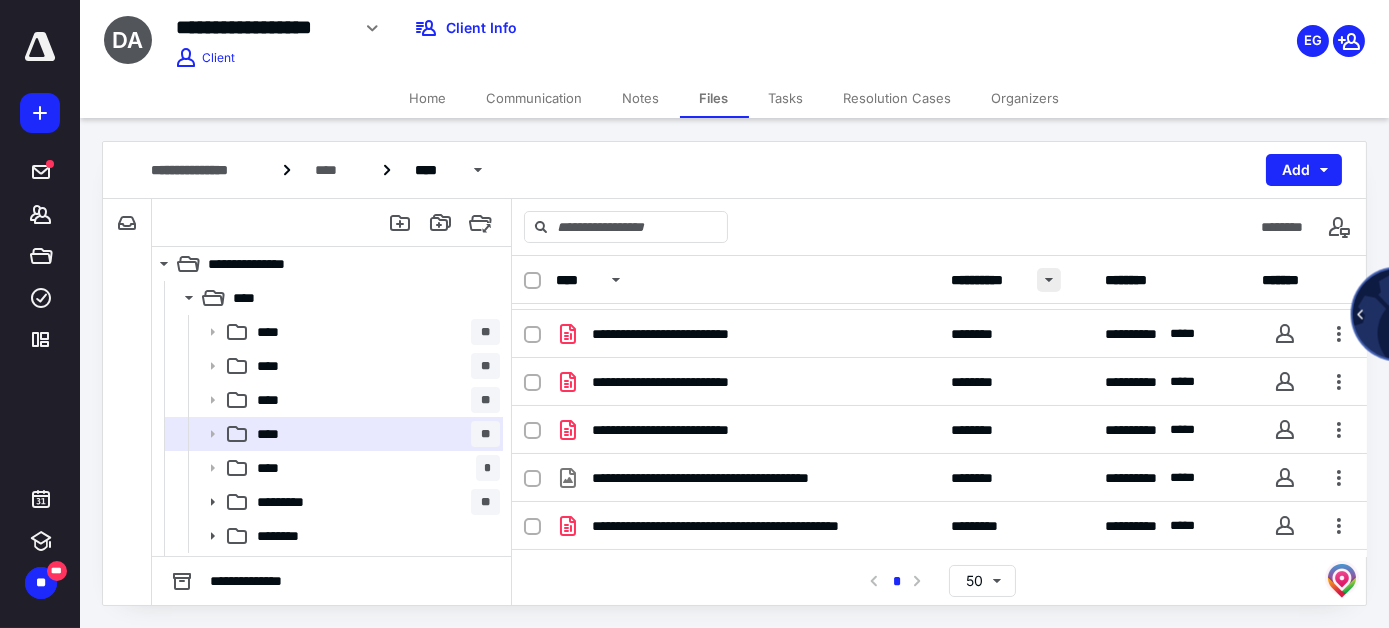 click at bounding box center [1049, 280] 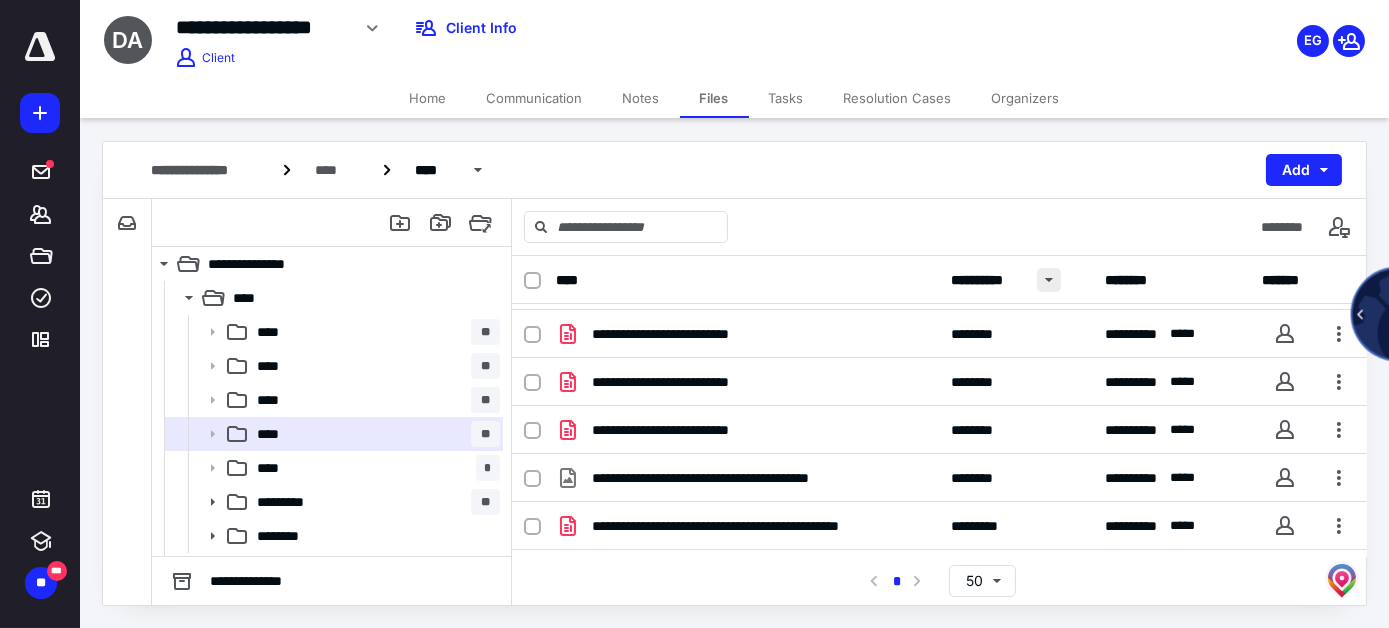 scroll, scrollTop: 0, scrollLeft: 0, axis: both 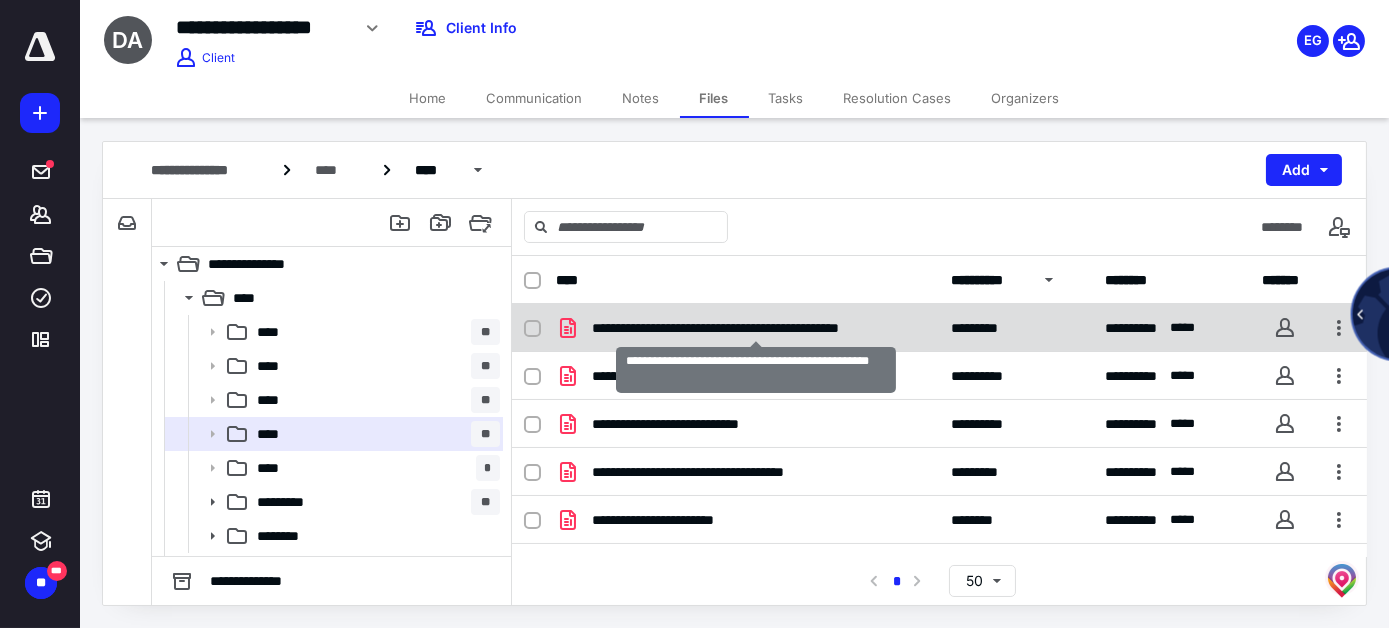 checkbox on "true" 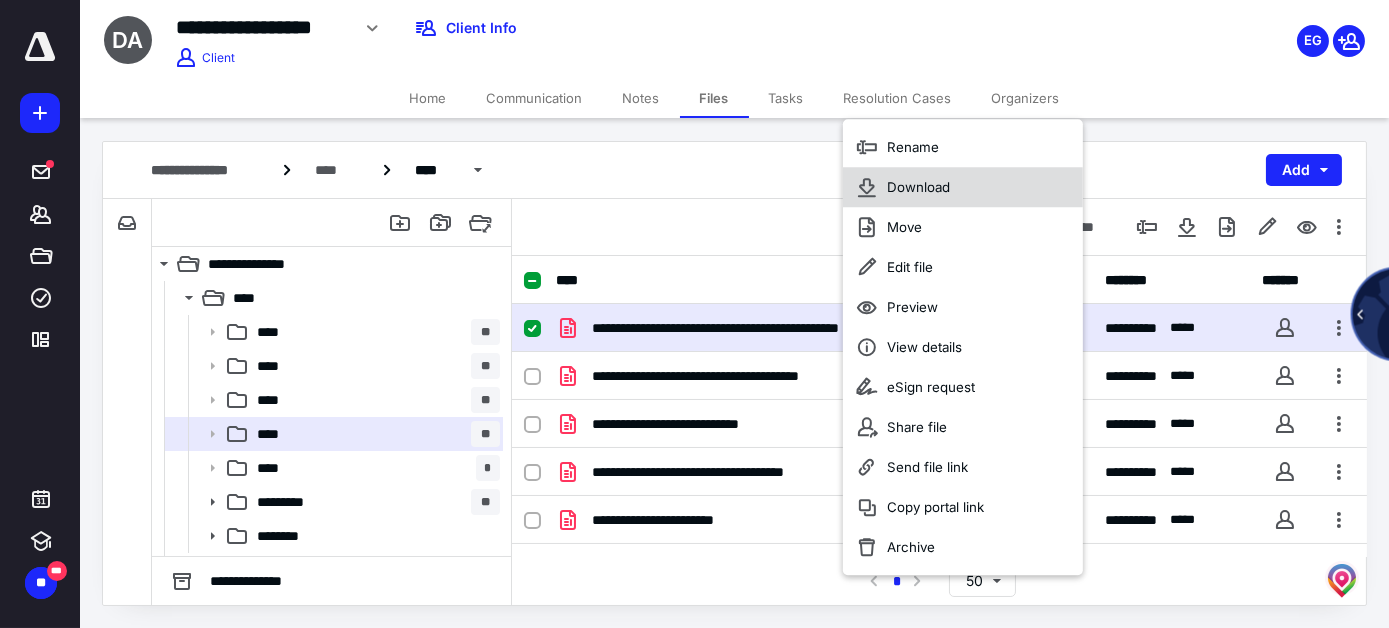 click on "Download" at bounding box center (918, 187) 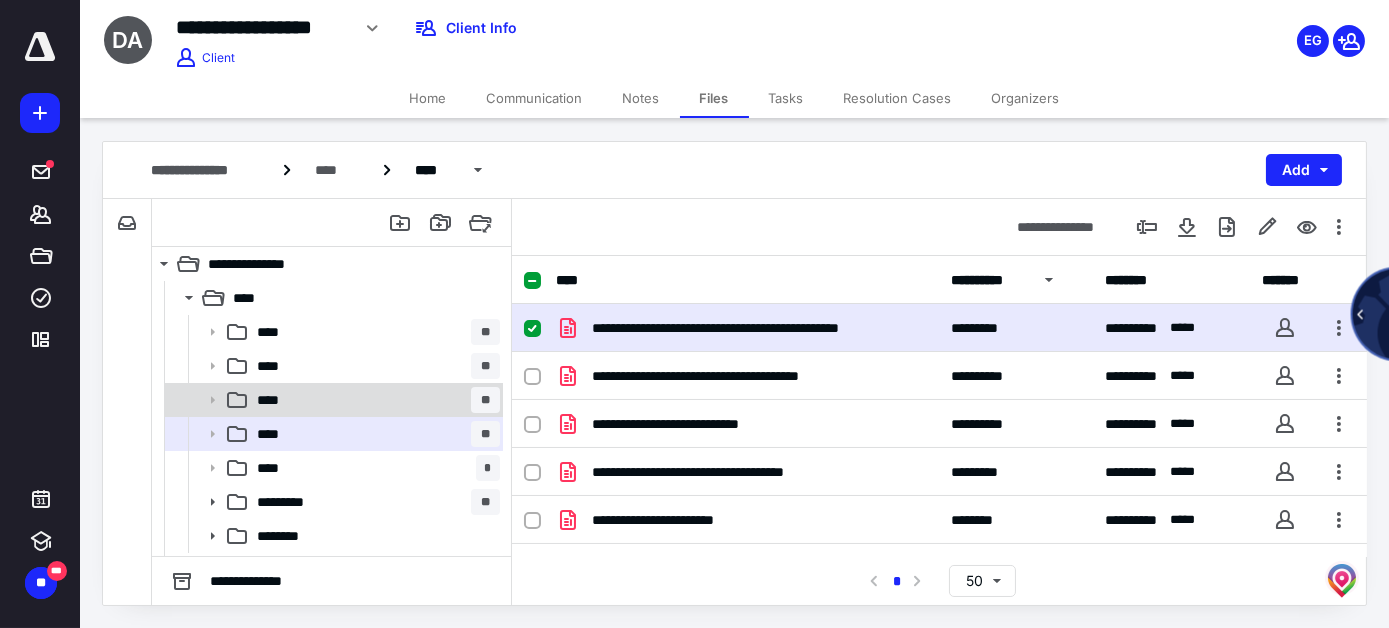 click 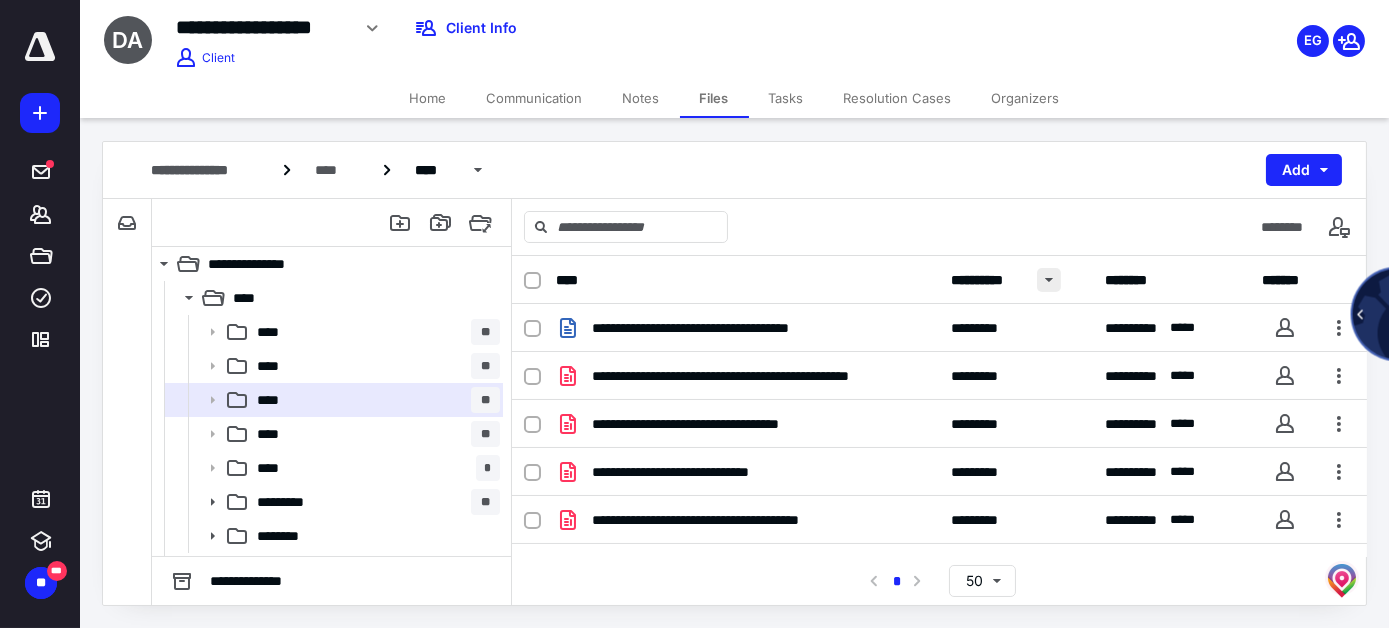 click at bounding box center (1049, 280) 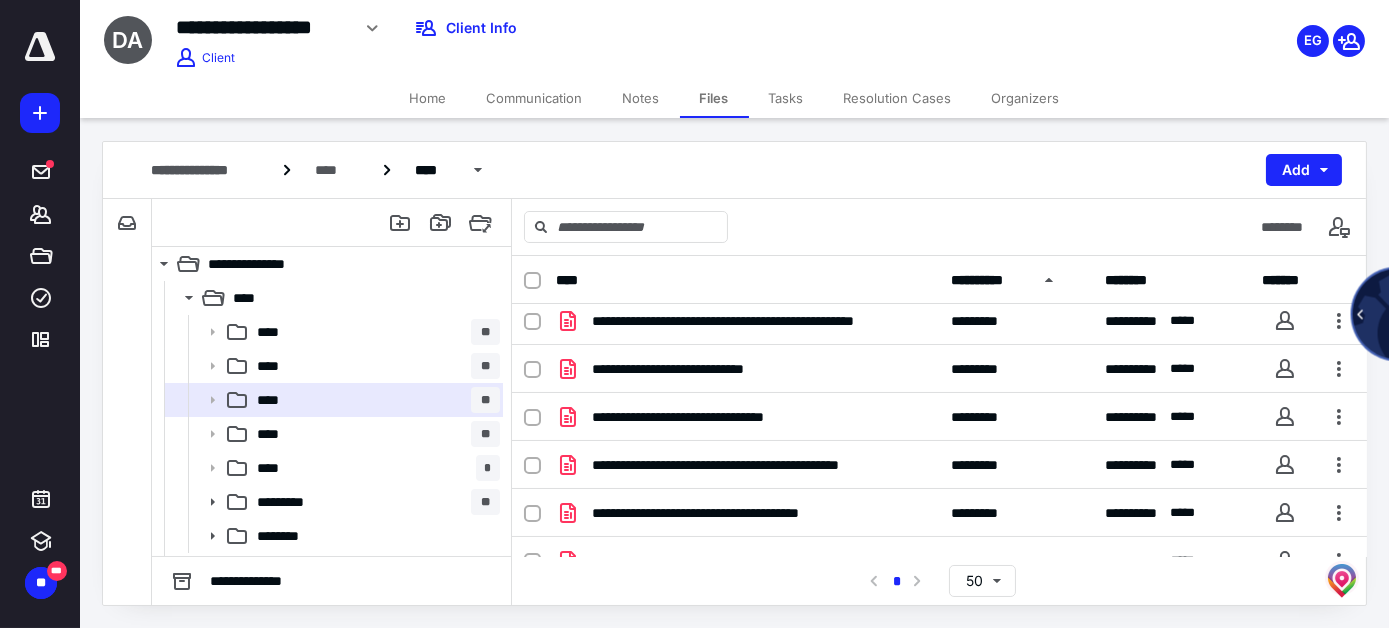 scroll, scrollTop: 363, scrollLeft: 0, axis: vertical 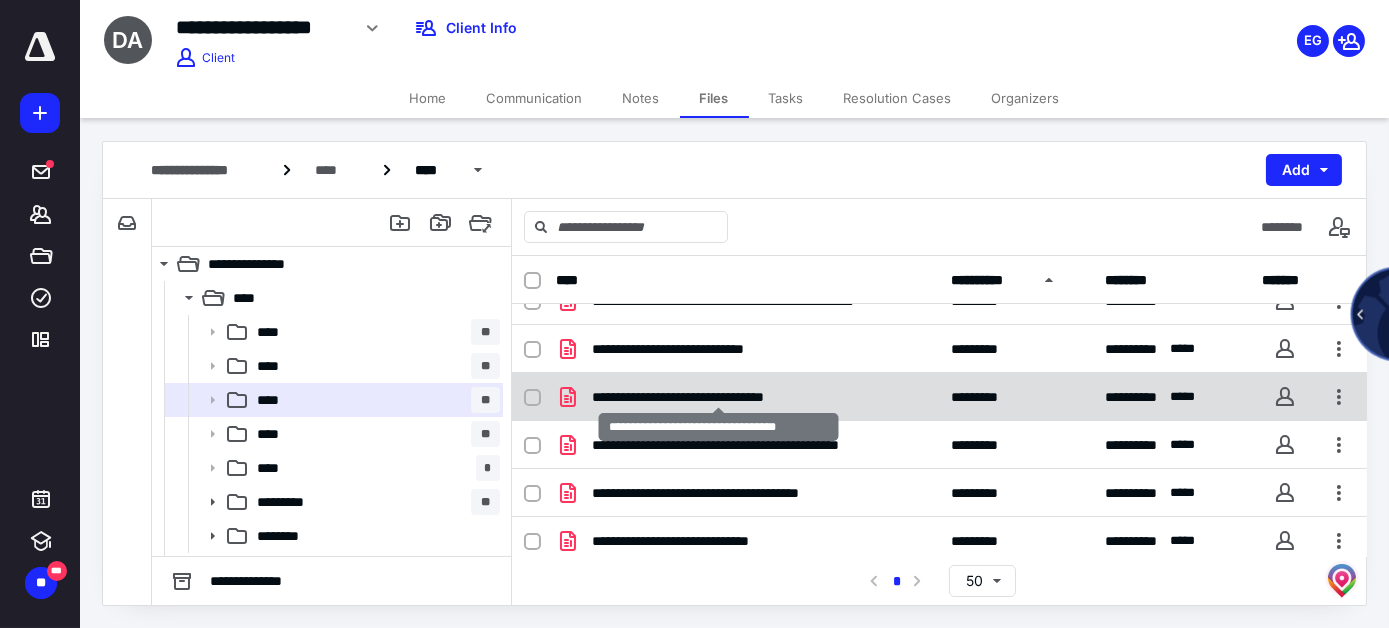 click on "**********" at bounding box center (719, 397) 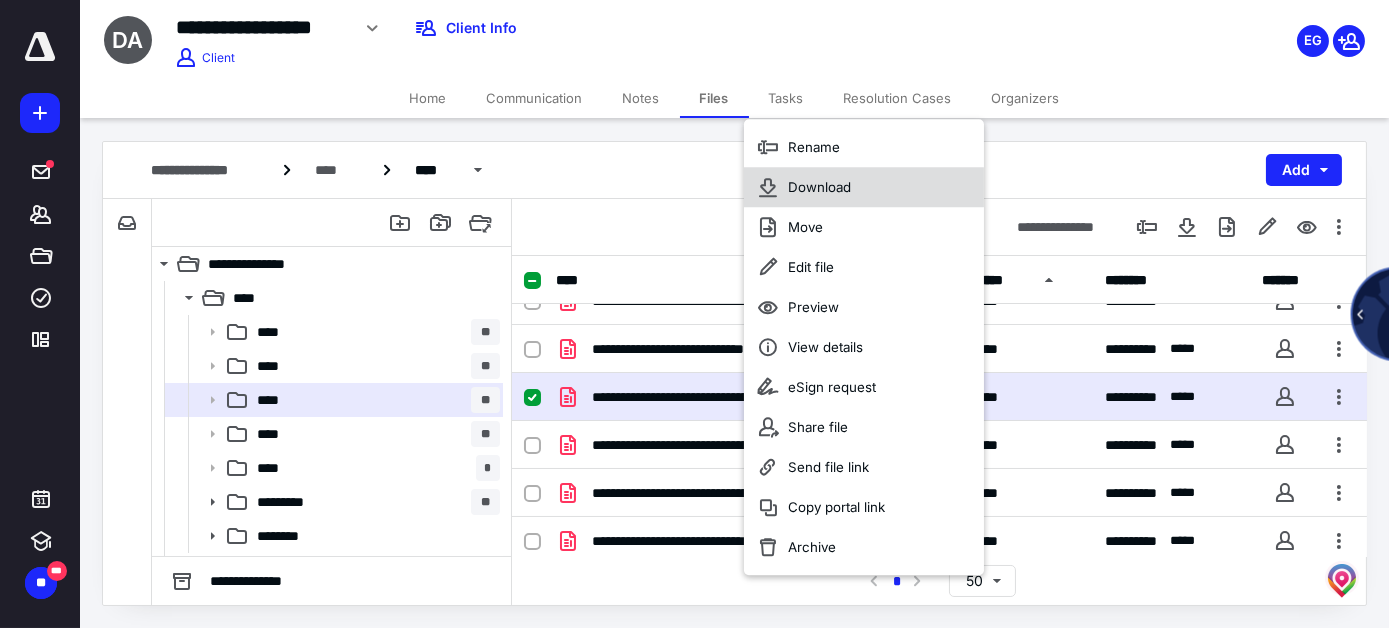 click on "Download" at bounding box center [819, 187] 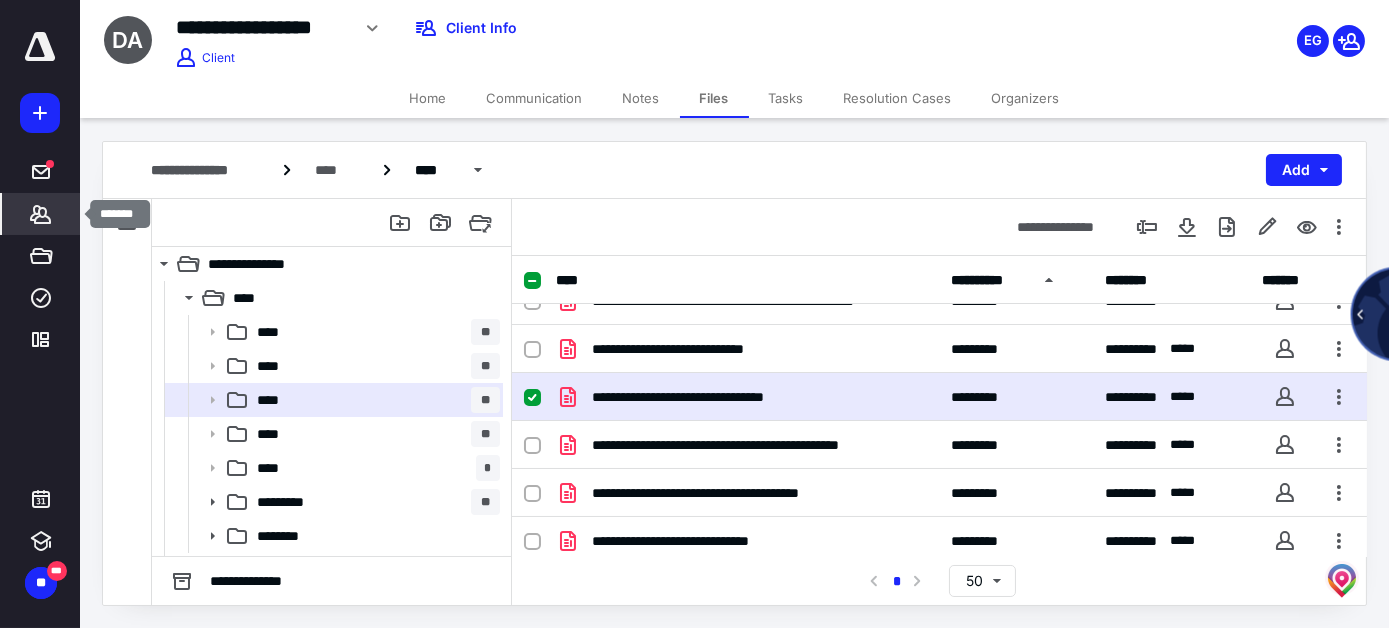 click 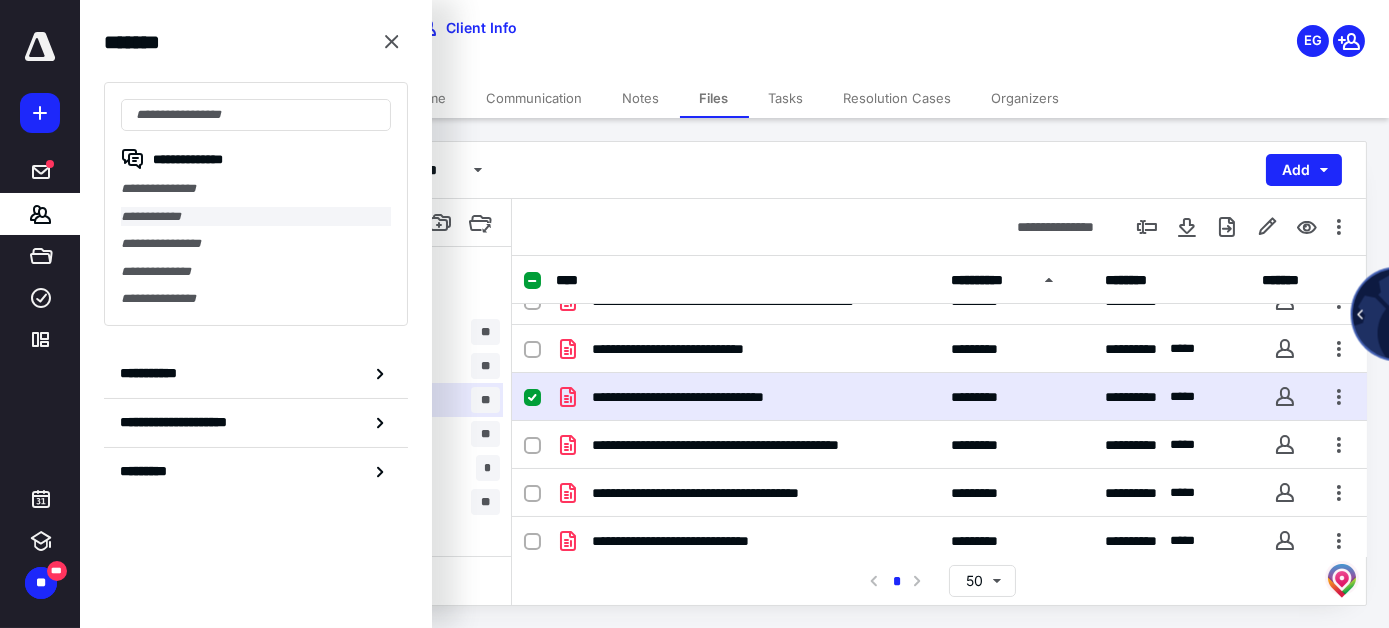 click on "**********" at bounding box center (256, 217) 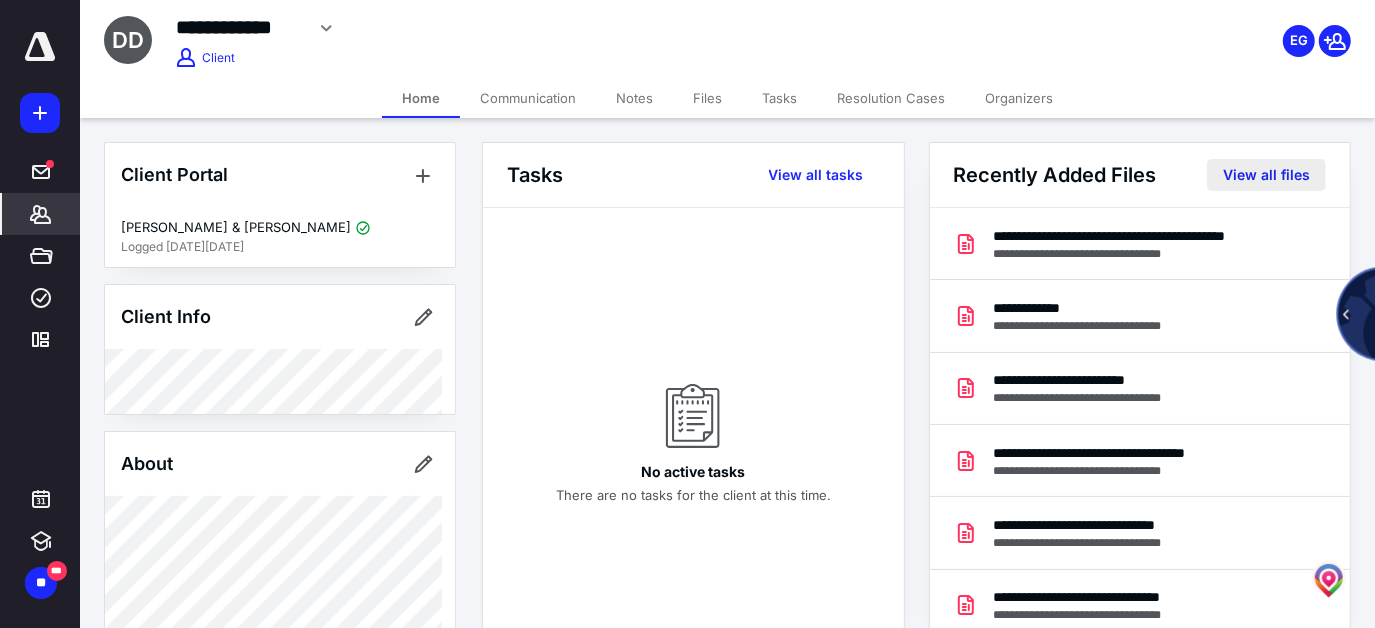 click on "View all files" at bounding box center (1266, 175) 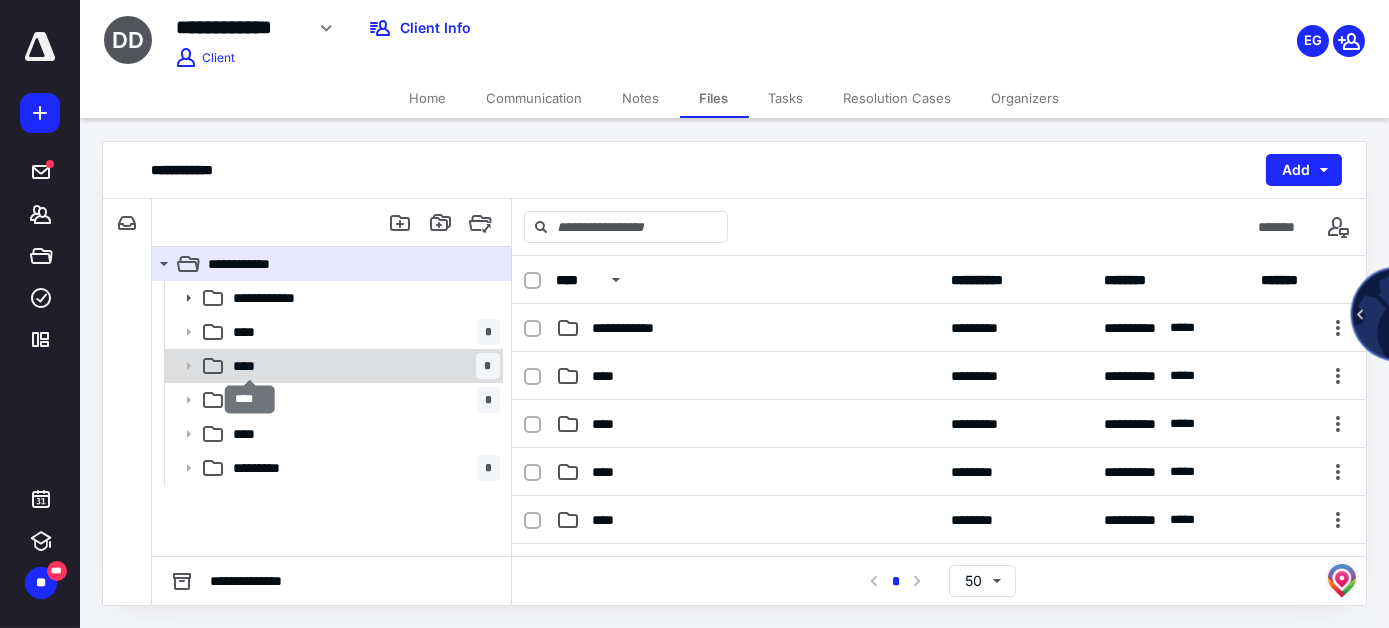 click on "****" at bounding box center (250, 366) 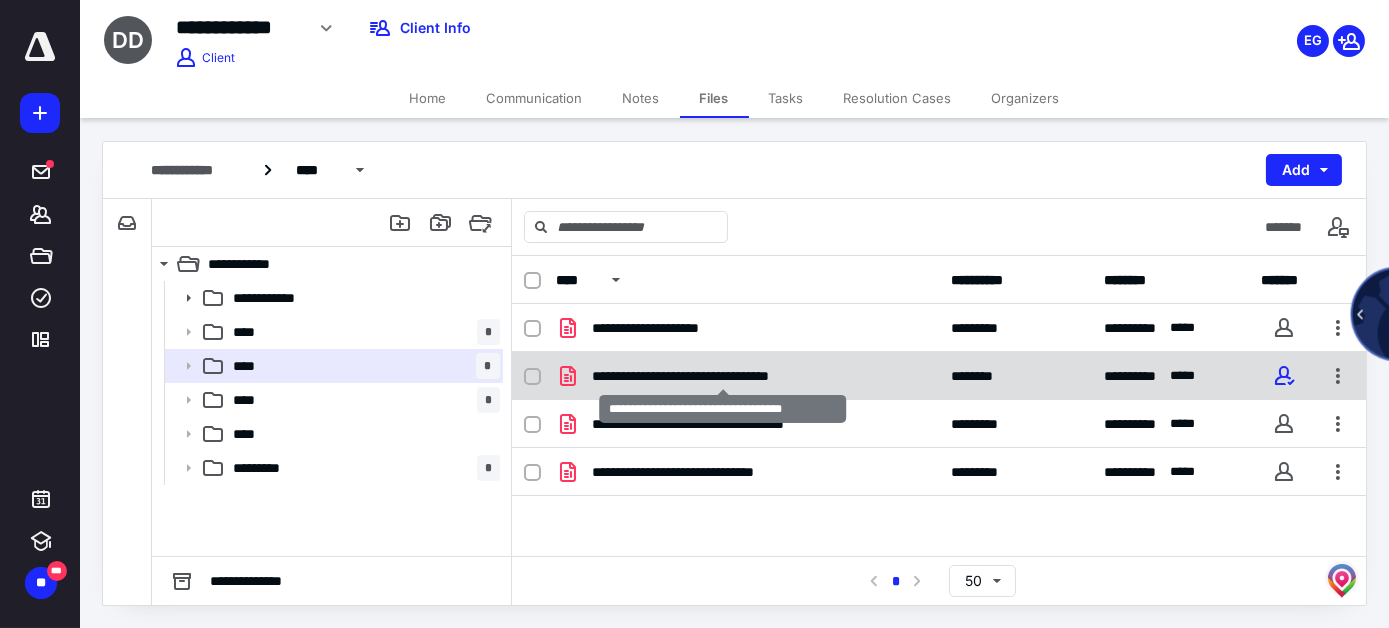 click on "**********" at bounding box center [723, 376] 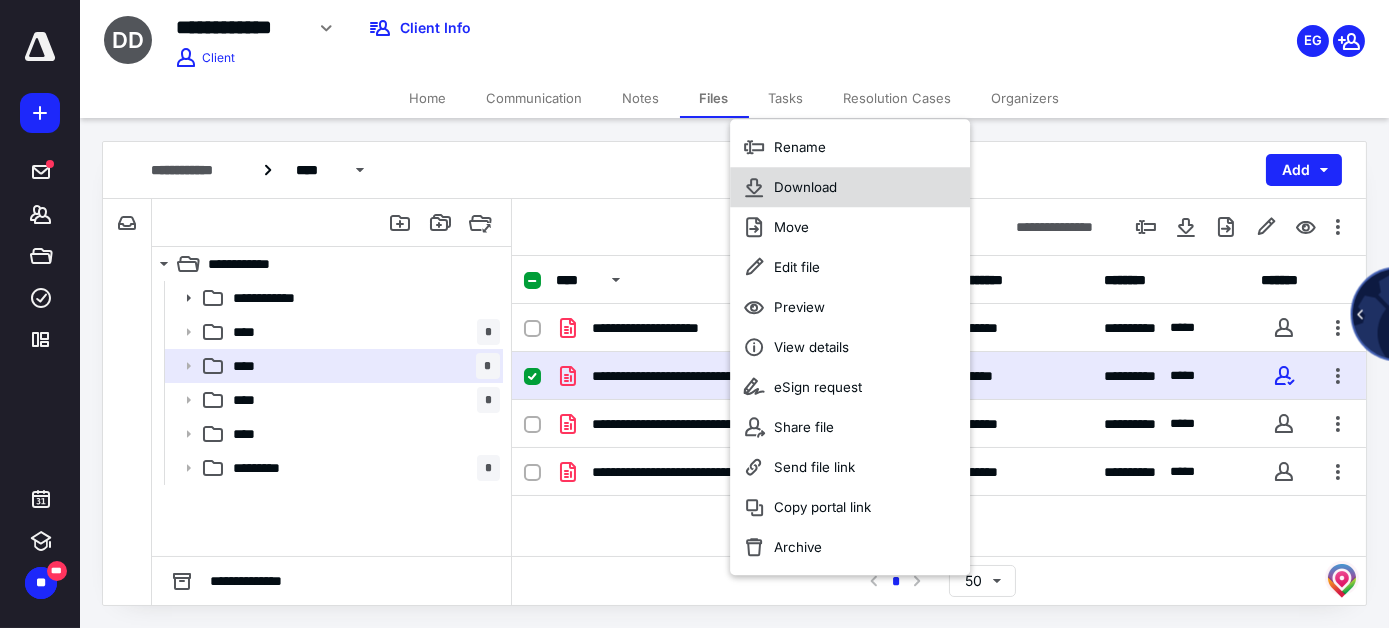 click on "Download" at bounding box center [805, 187] 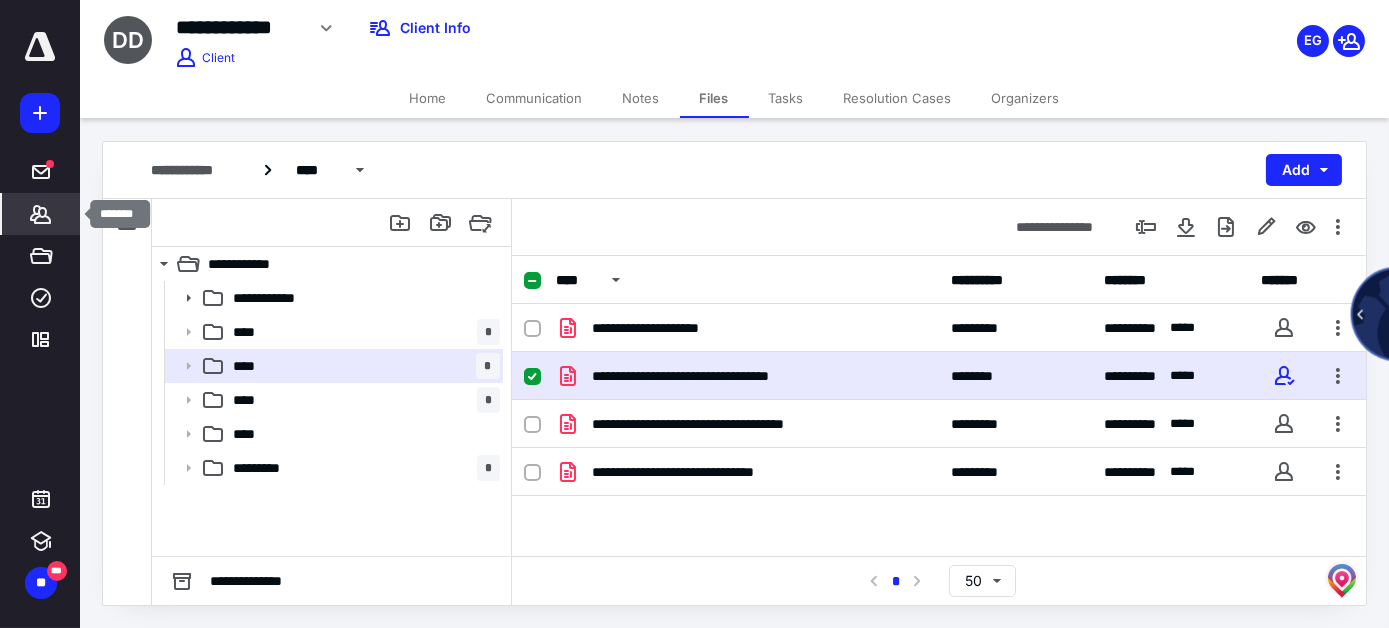 click 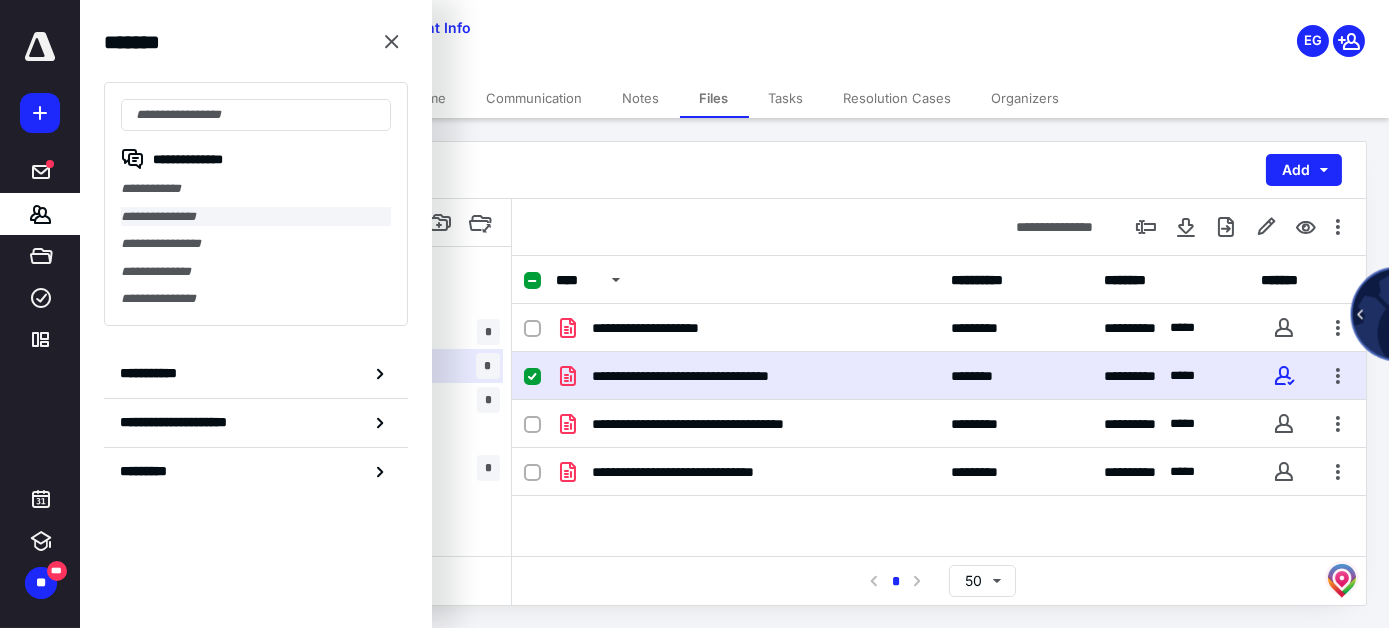 click on "**********" at bounding box center (256, 217) 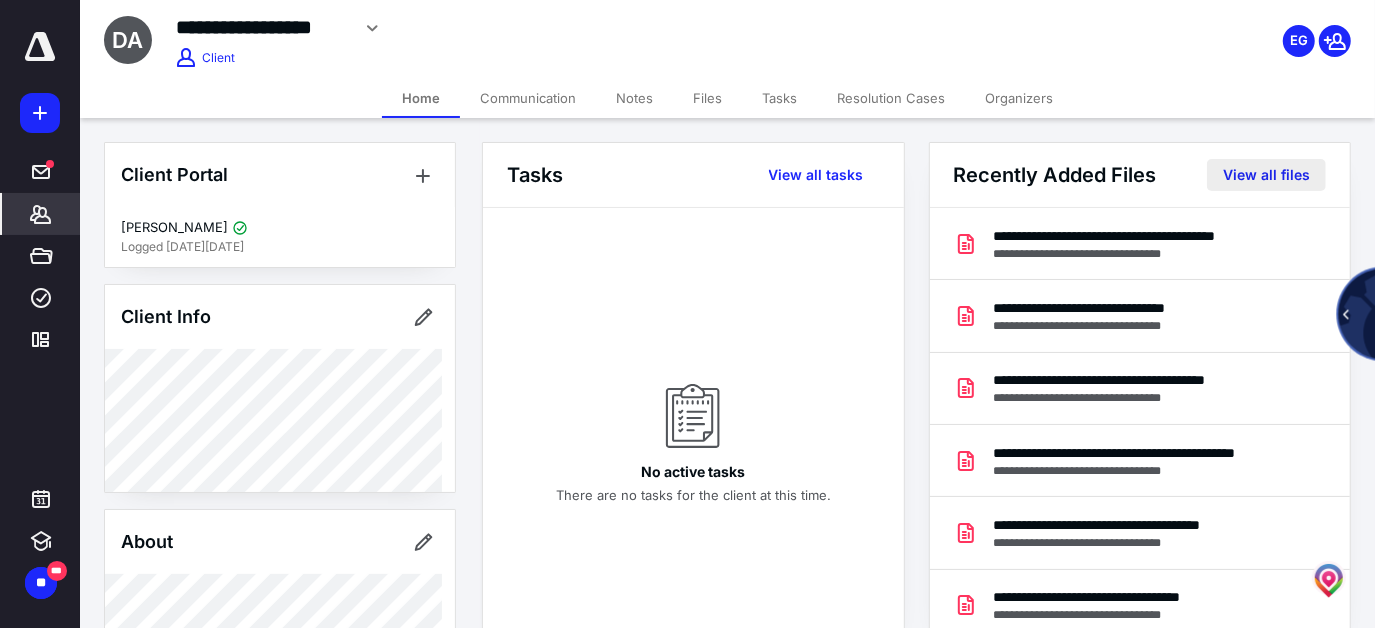 click on "View all files" at bounding box center [1266, 175] 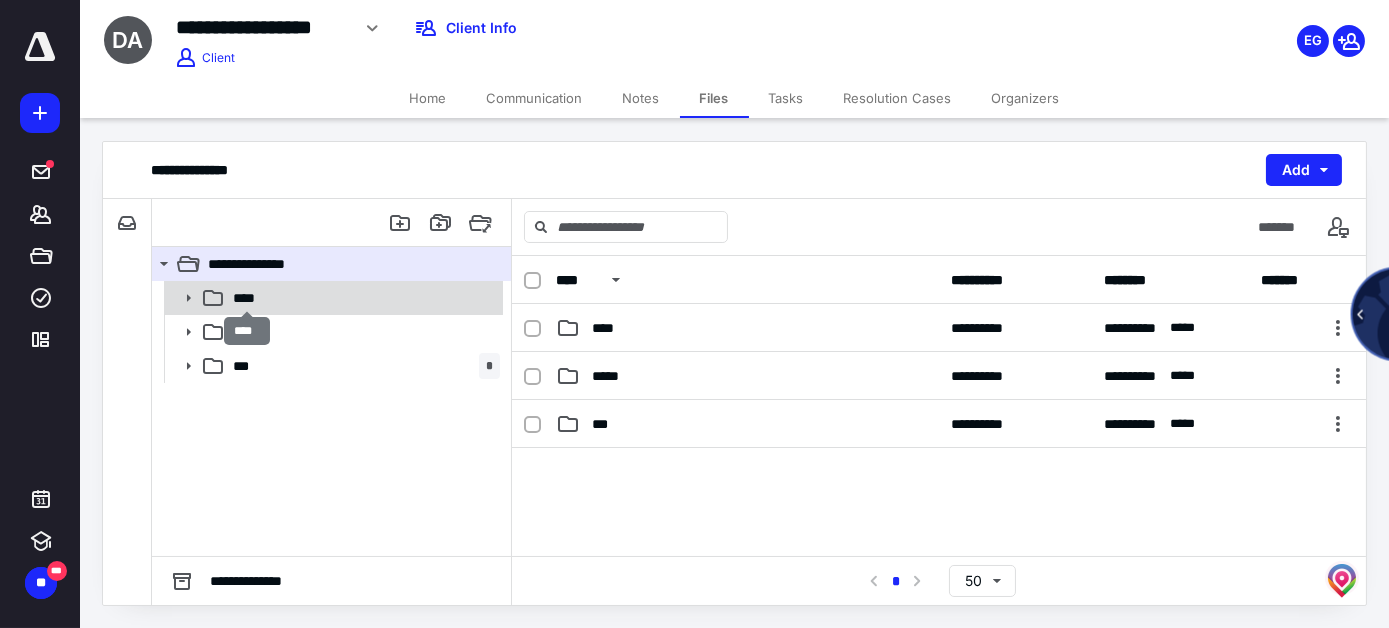 click on "****" at bounding box center [248, 298] 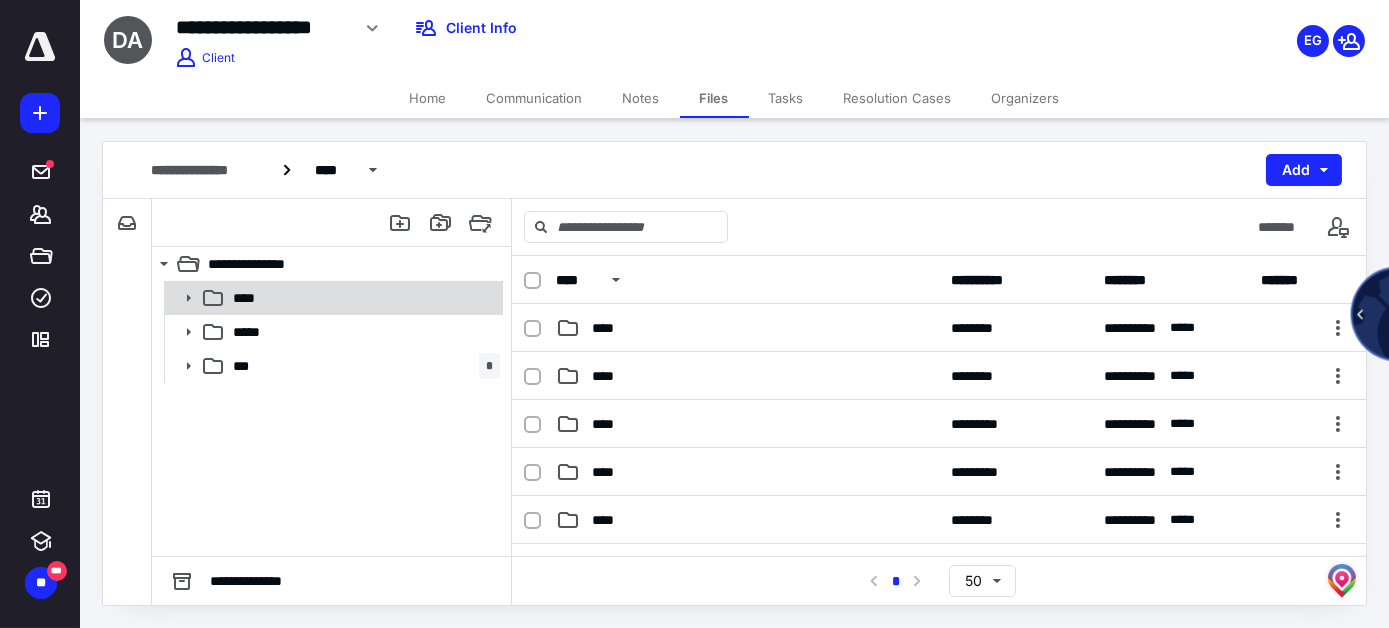 click 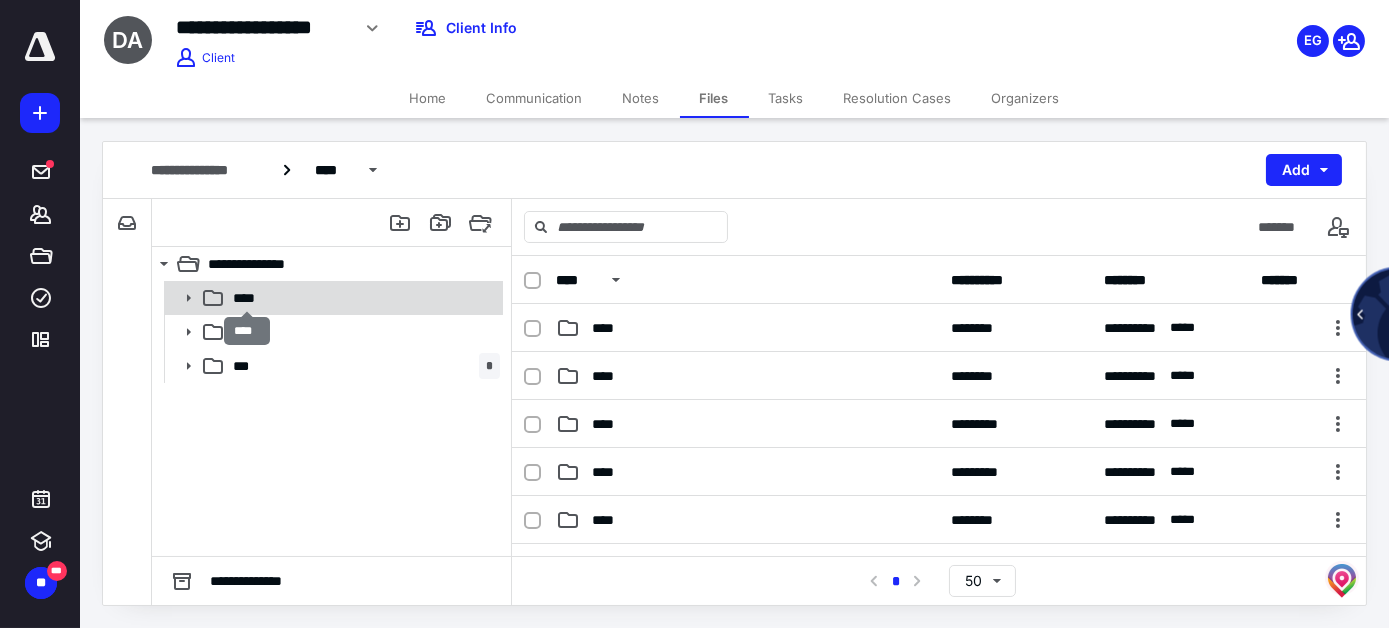click on "****" at bounding box center (248, 298) 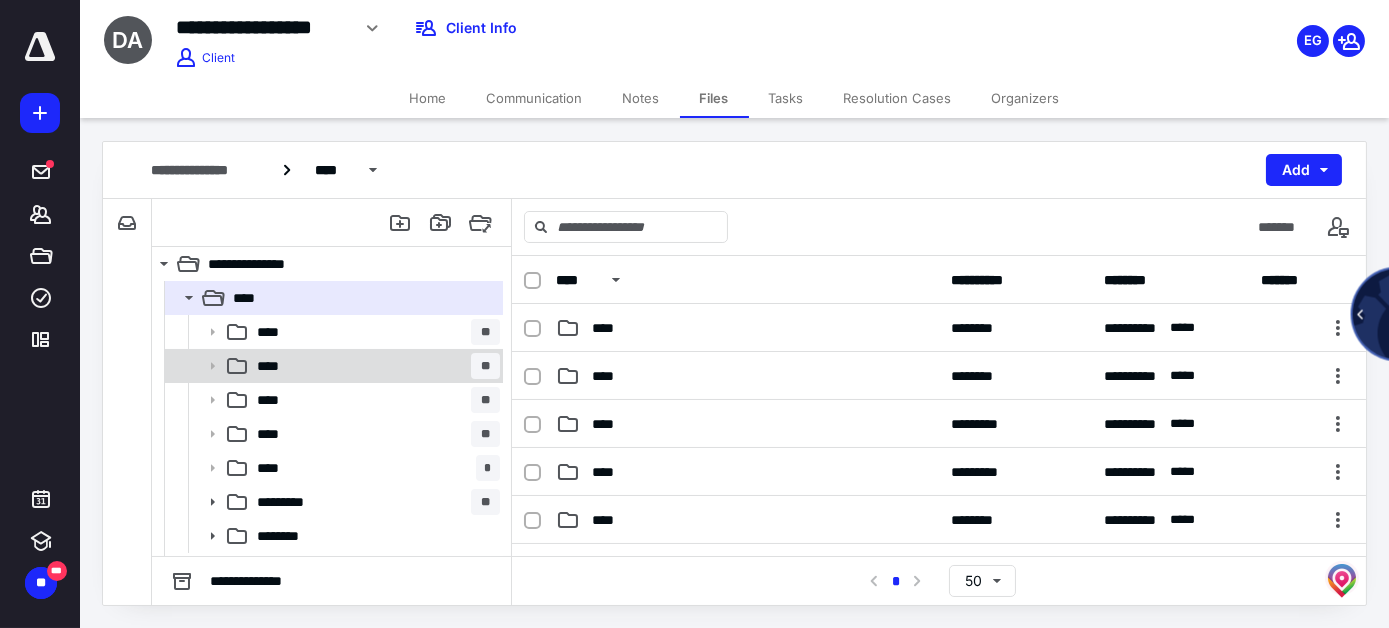 click on "****" at bounding box center (274, 366) 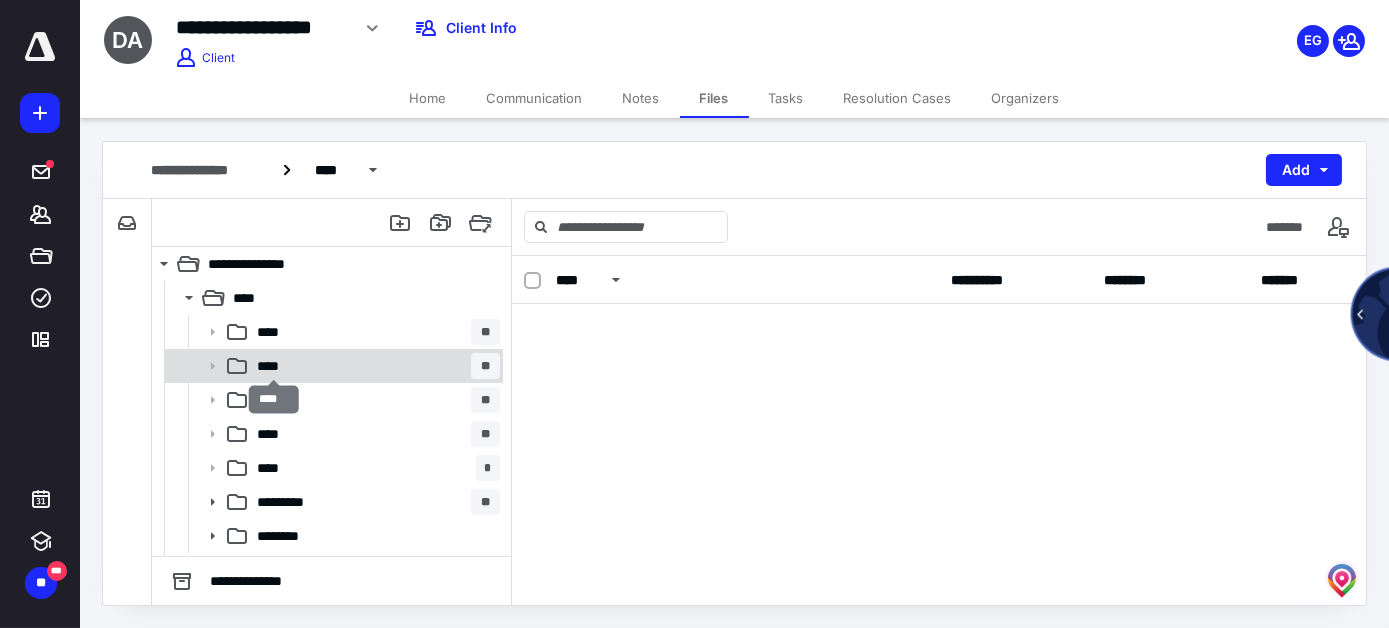 click on "****" at bounding box center (274, 366) 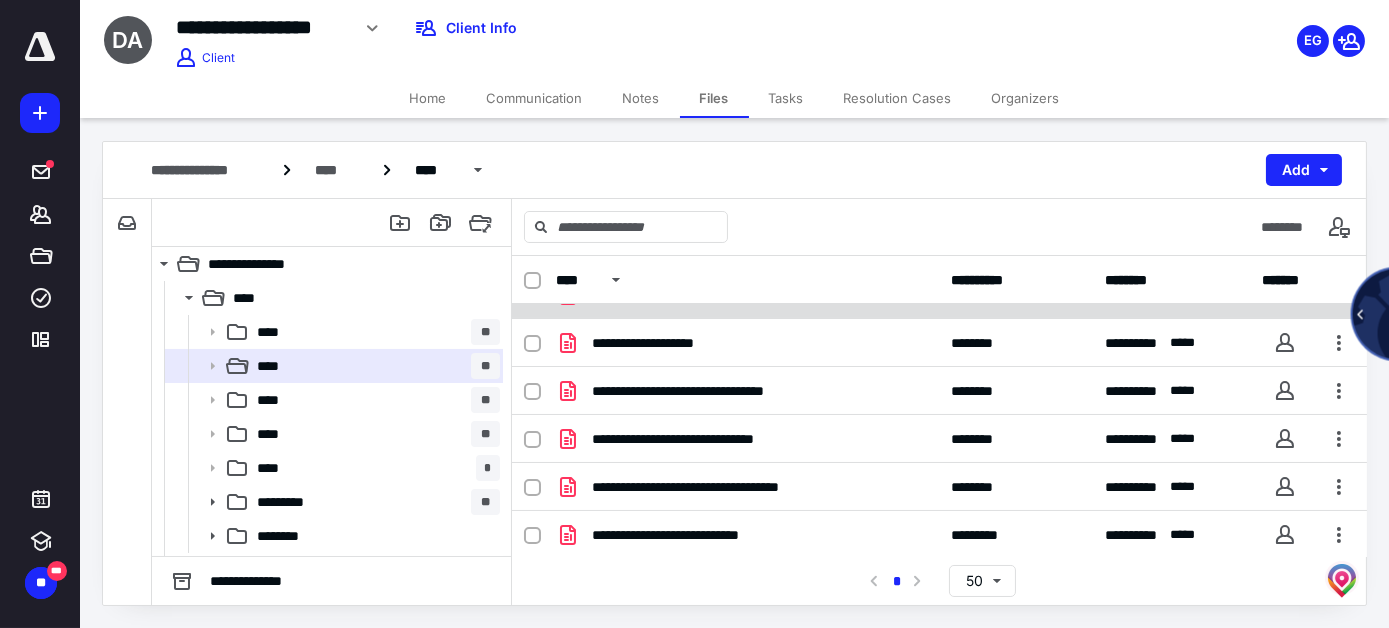 scroll, scrollTop: 181, scrollLeft: 0, axis: vertical 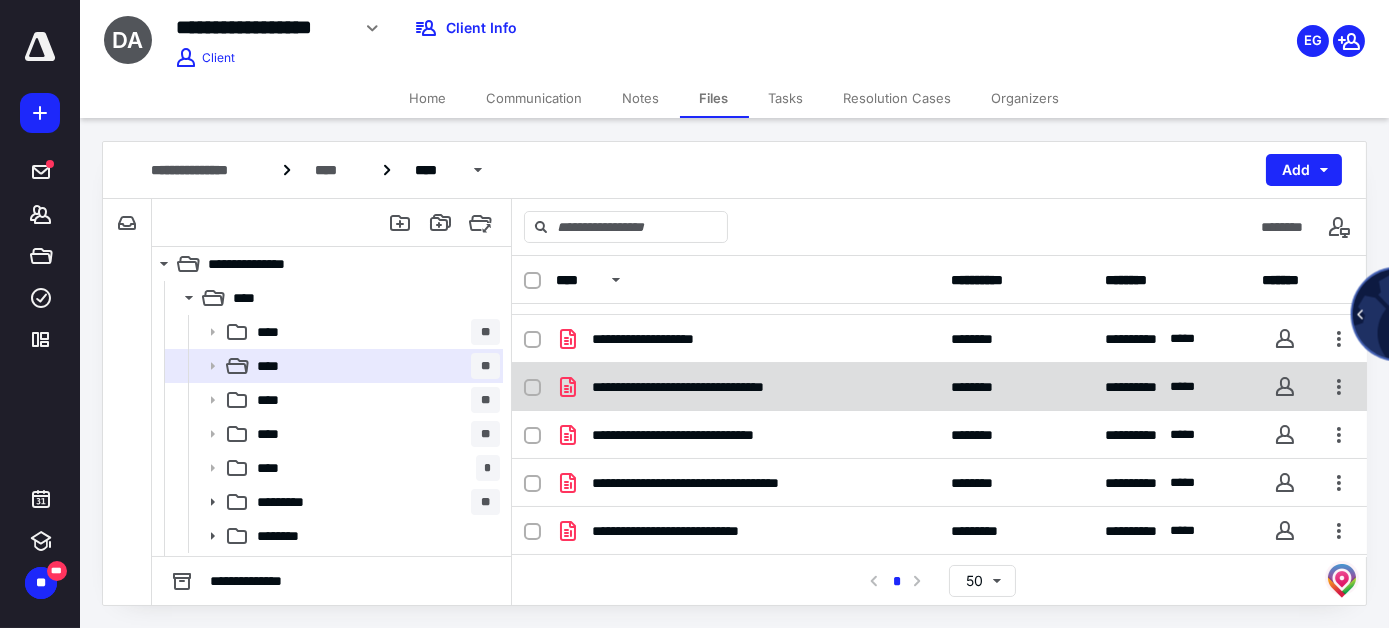 checkbox on "true" 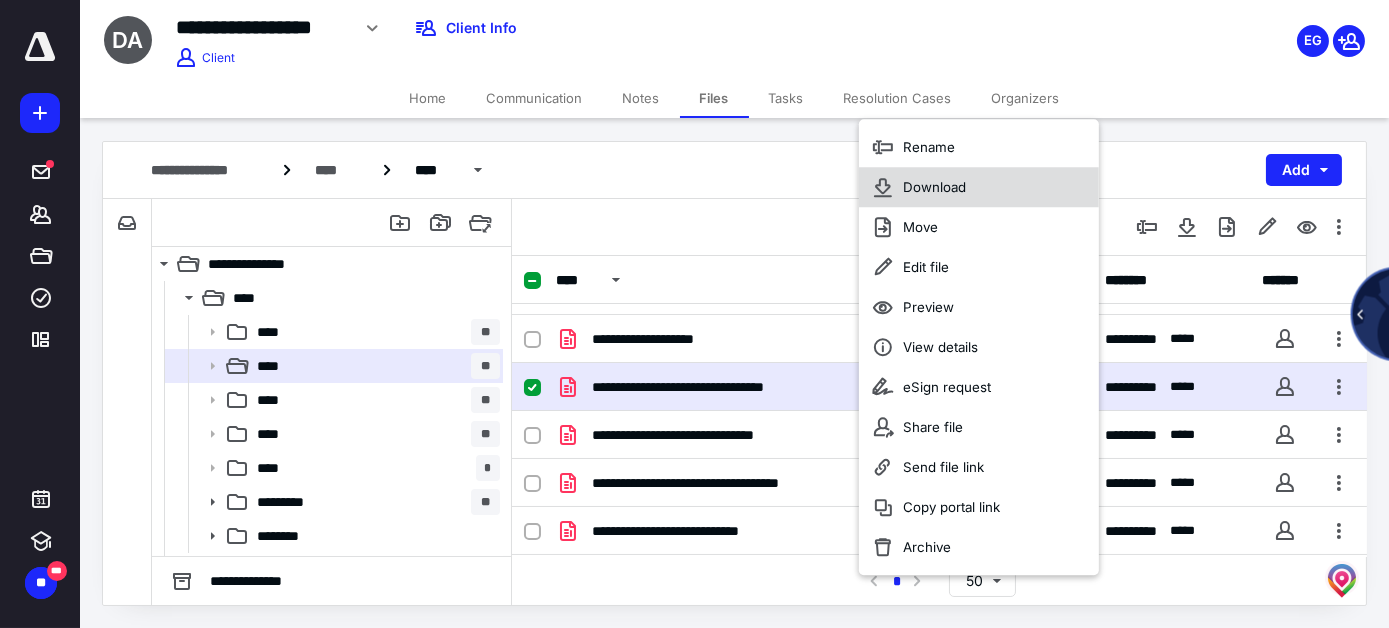 click on "Download" at bounding box center [934, 187] 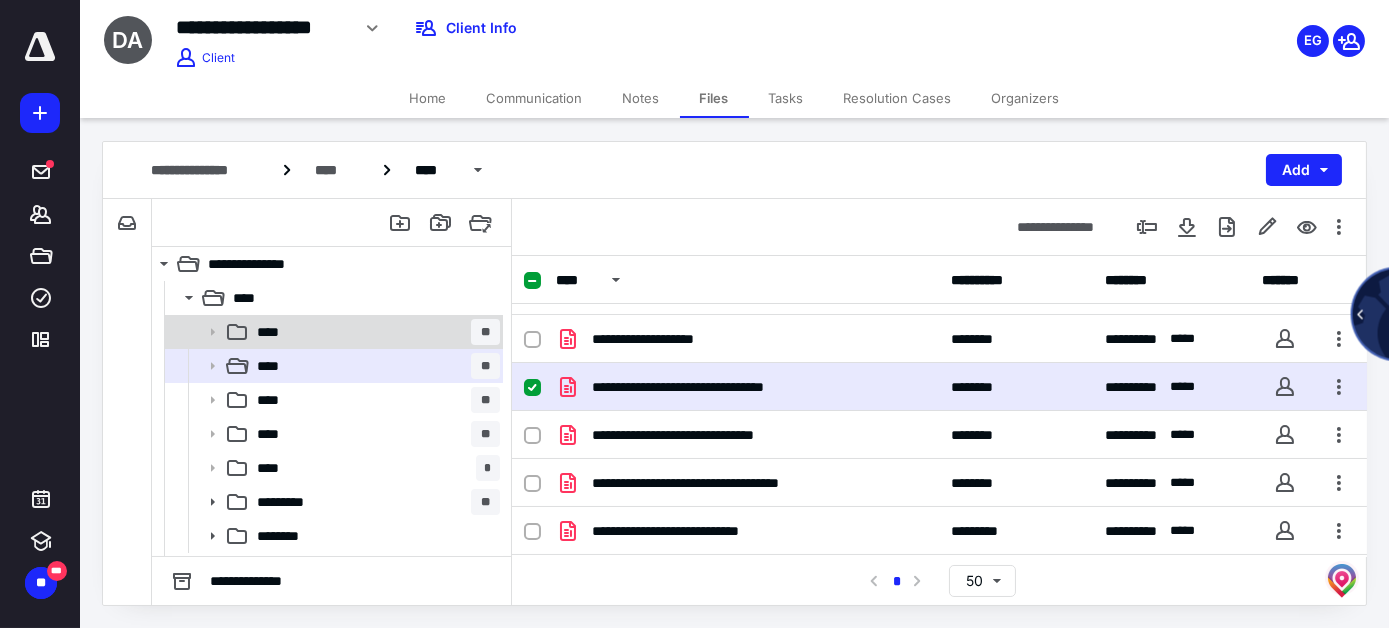 click 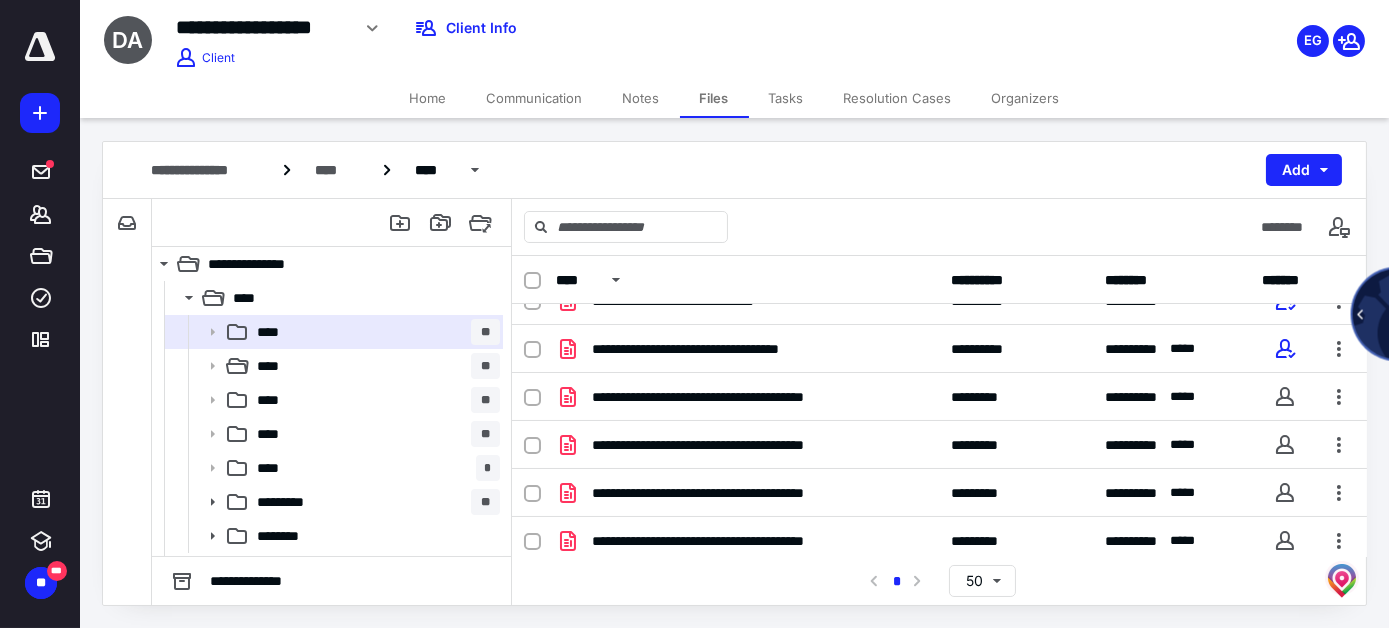 scroll, scrollTop: 272, scrollLeft: 0, axis: vertical 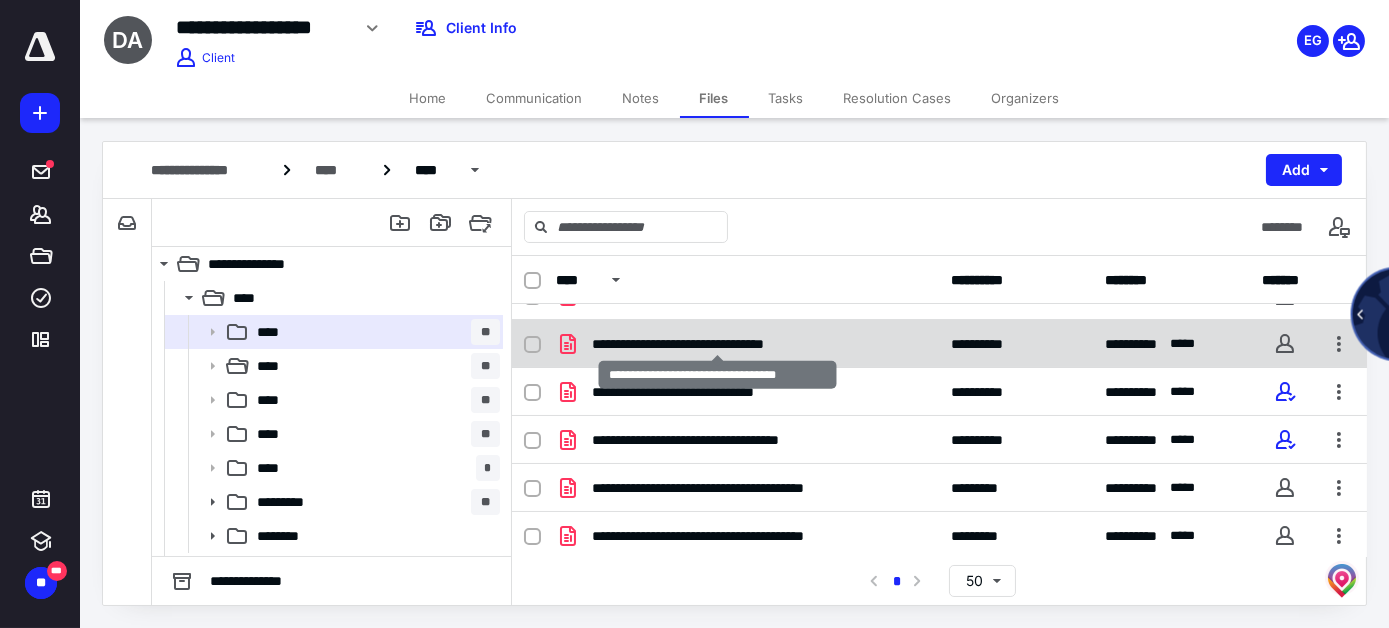 click on "**********" at bounding box center [718, 344] 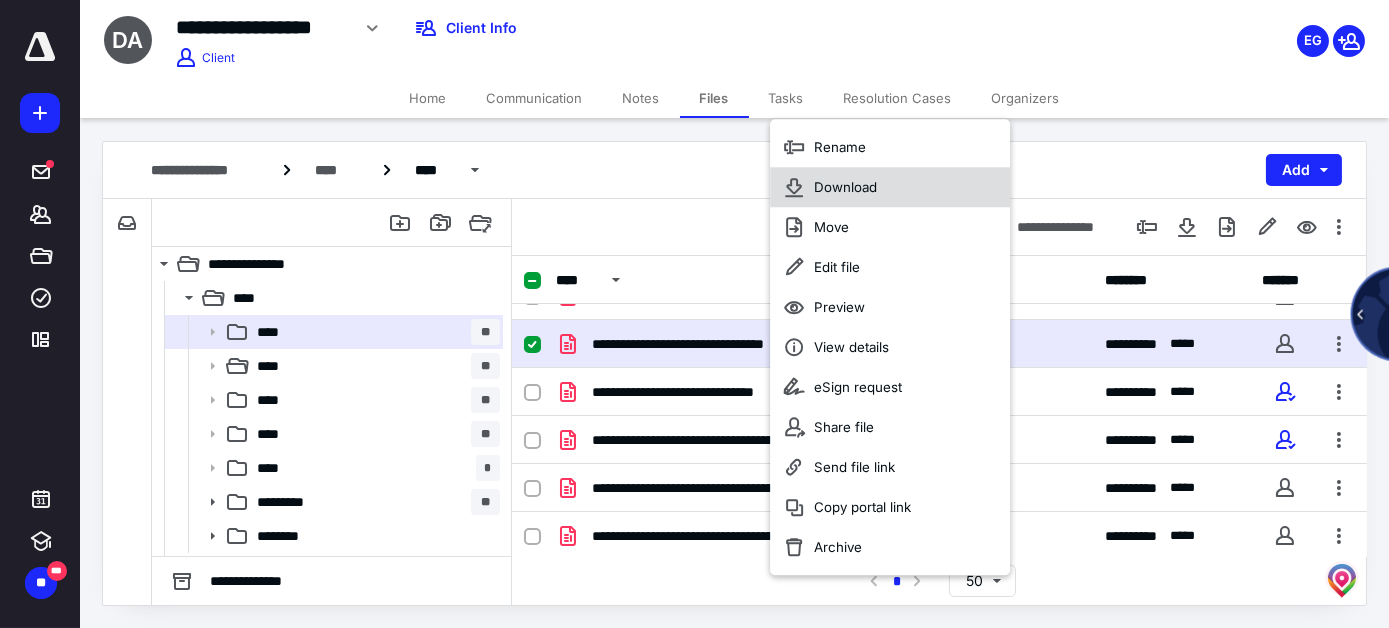 click on "Download" at bounding box center [845, 187] 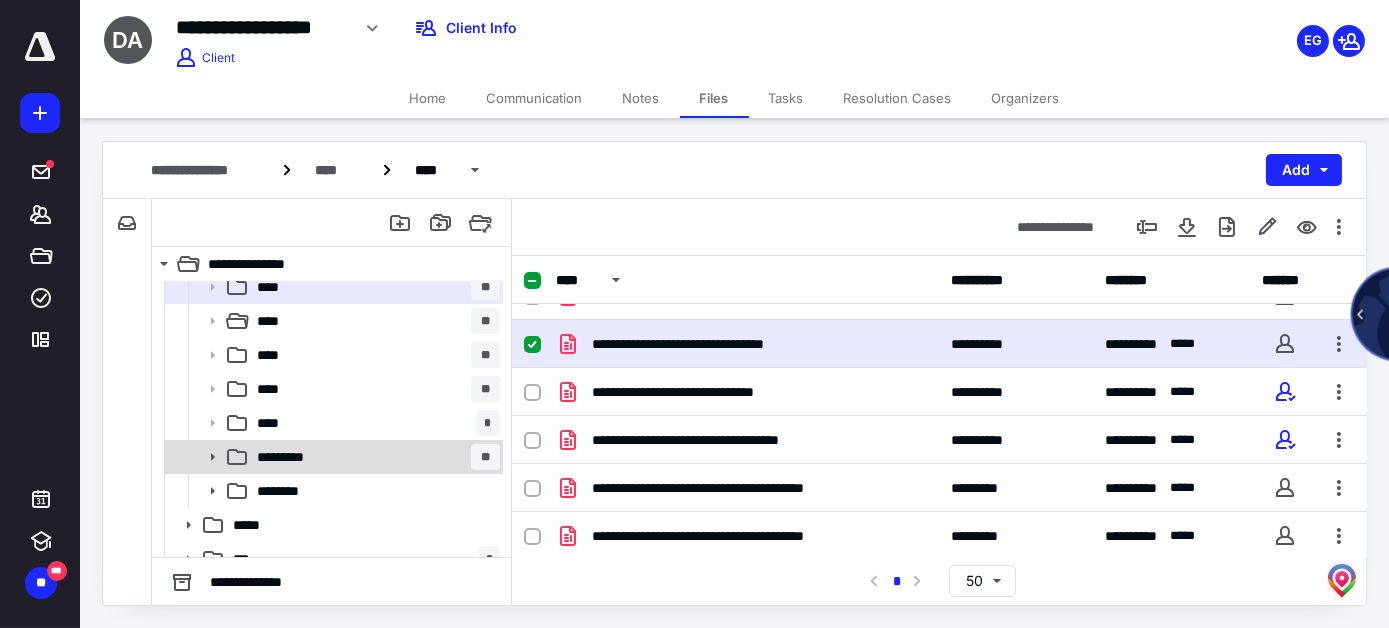scroll, scrollTop: 64, scrollLeft: 0, axis: vertical 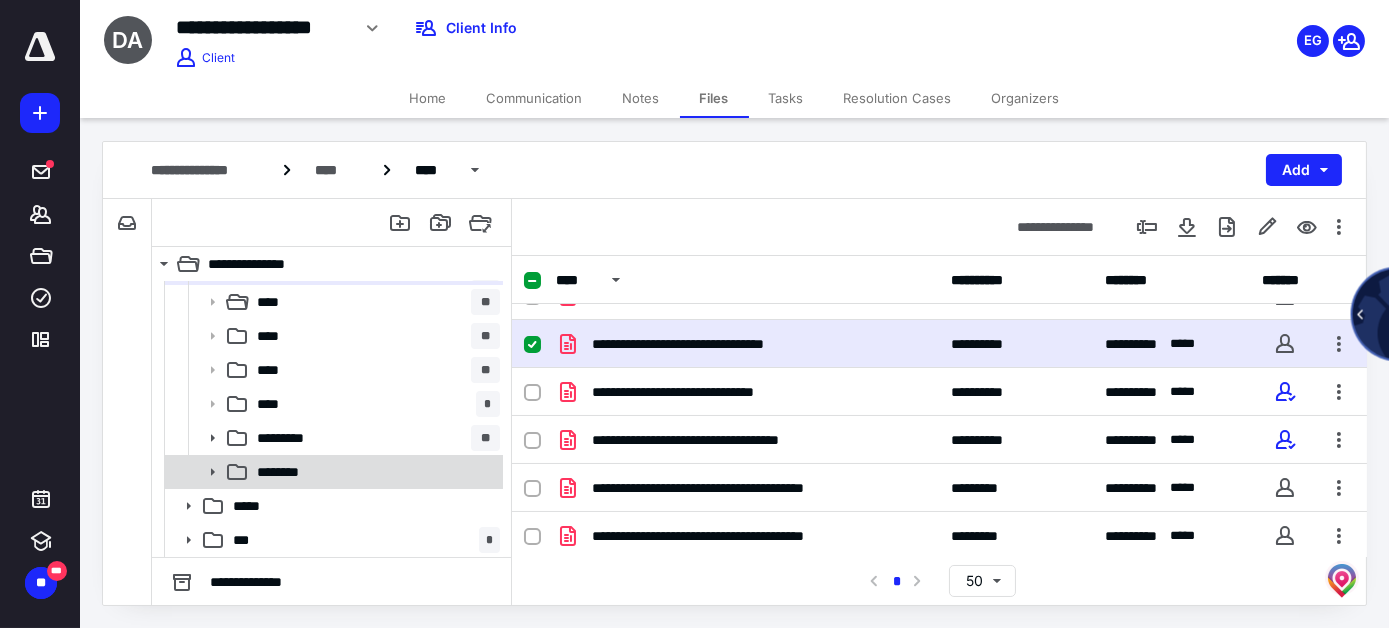 click 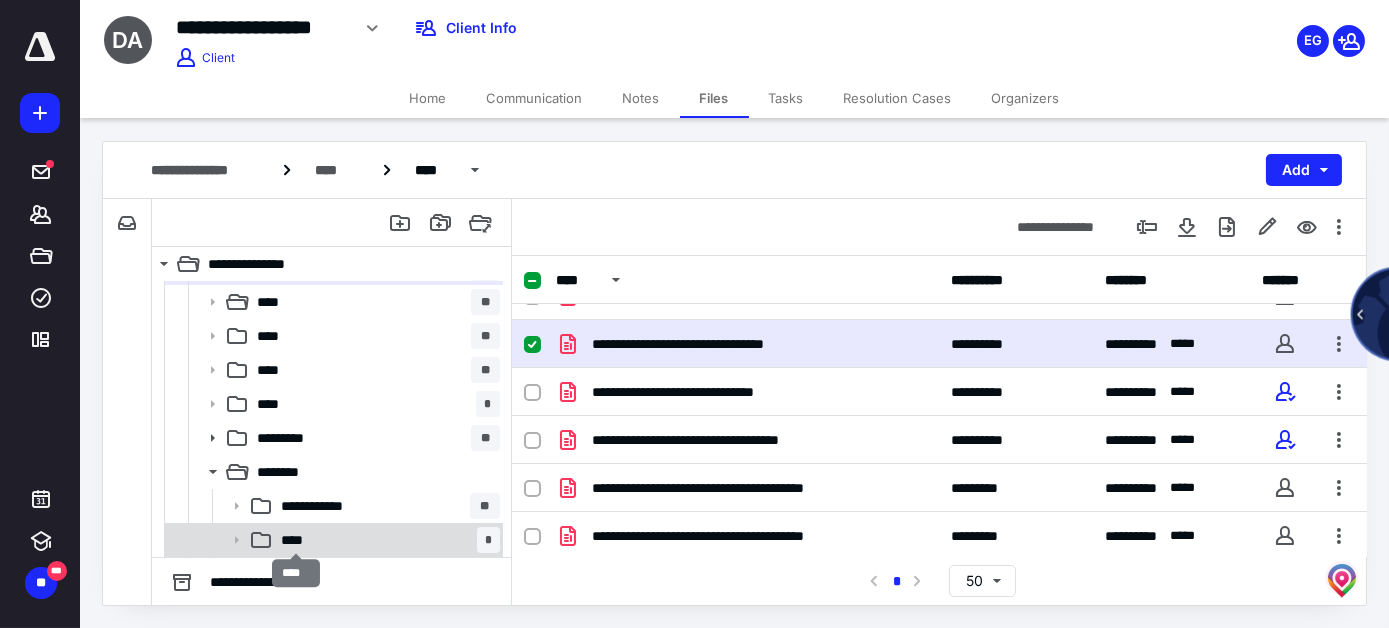 click on "****" at bounding box center (297, 540) 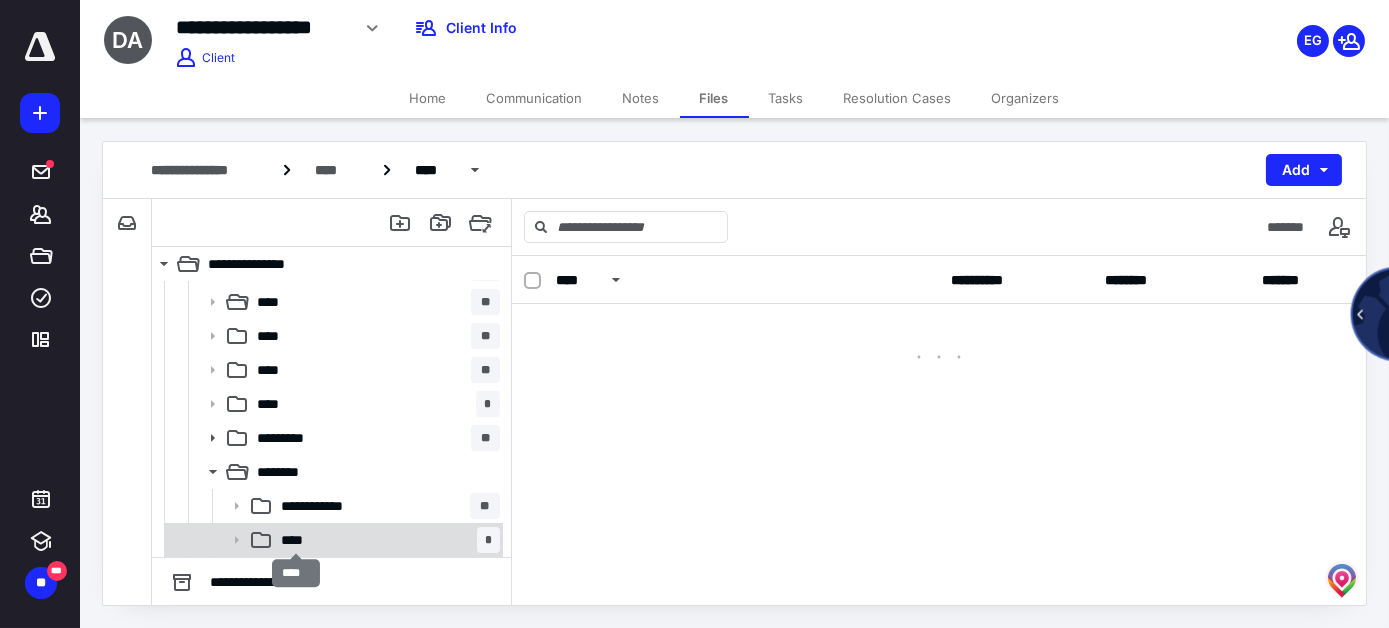 scroll, scrollTop: 0, scrollLeft: 0, axis: both 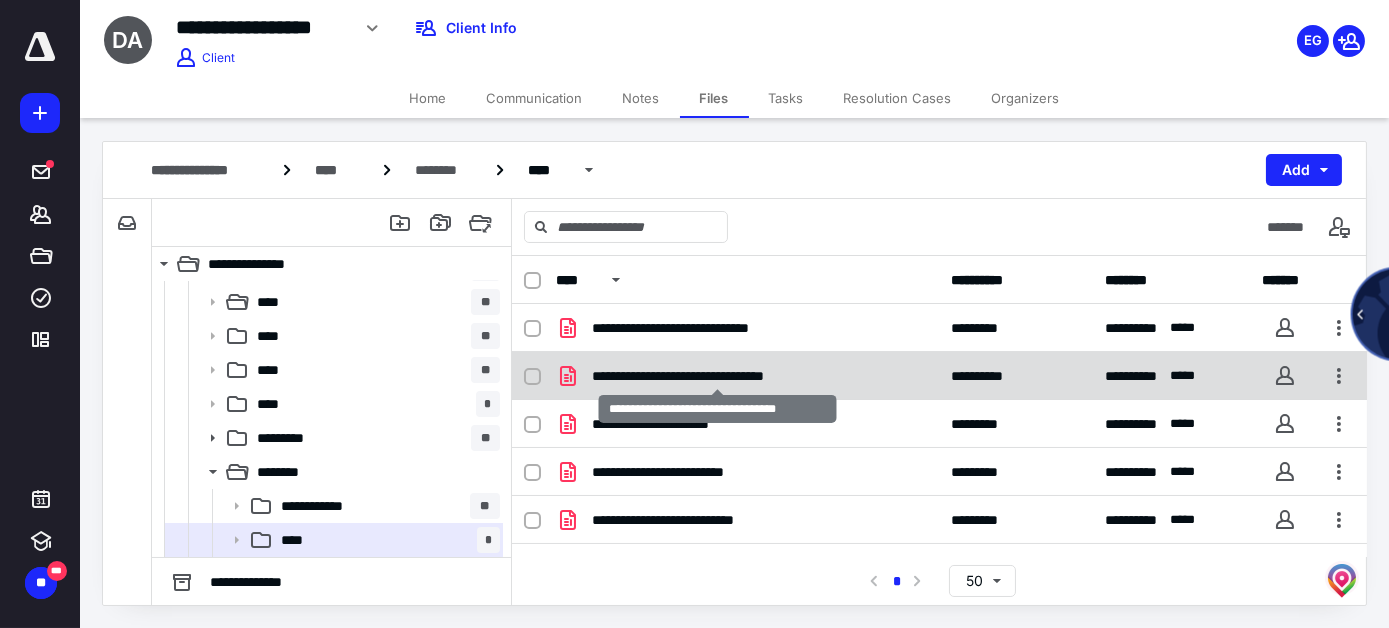 checkbox on "true" 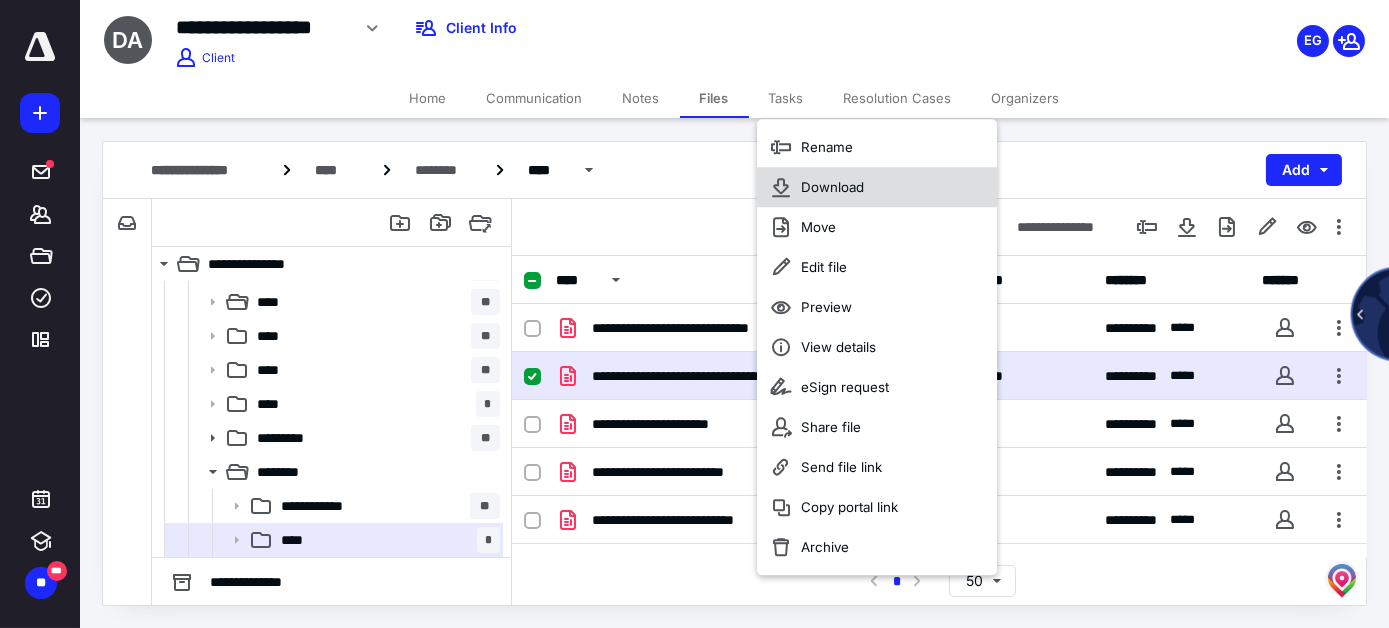 click on "Download" at bounding box center (832, 187) 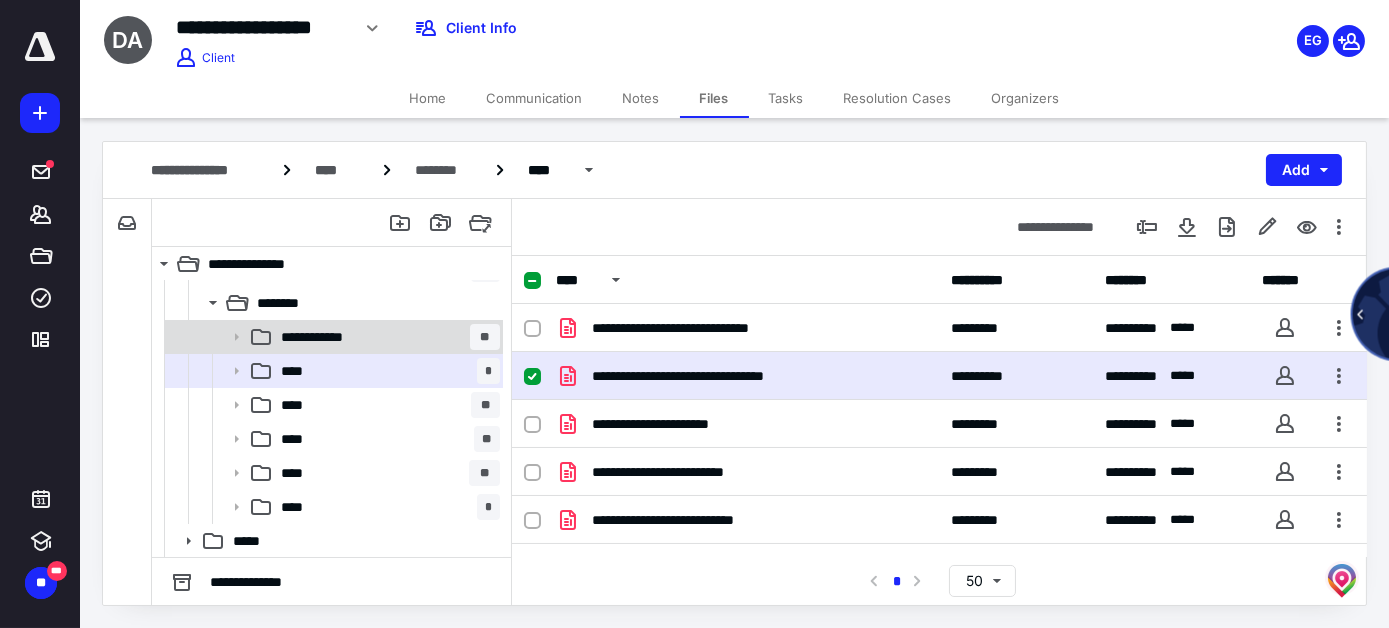 scroll, scrollTop: 177, scrollLeft: 0, axis: vertical 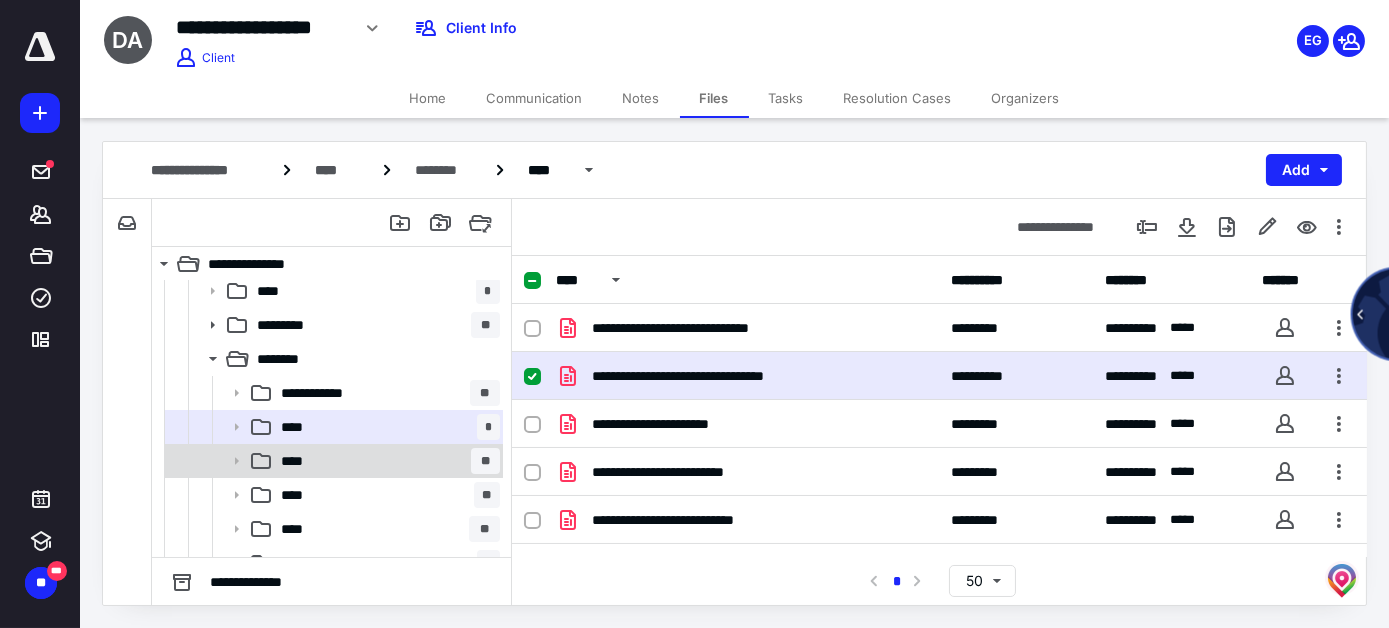click on "**** **" at bounding box center [332, 461] 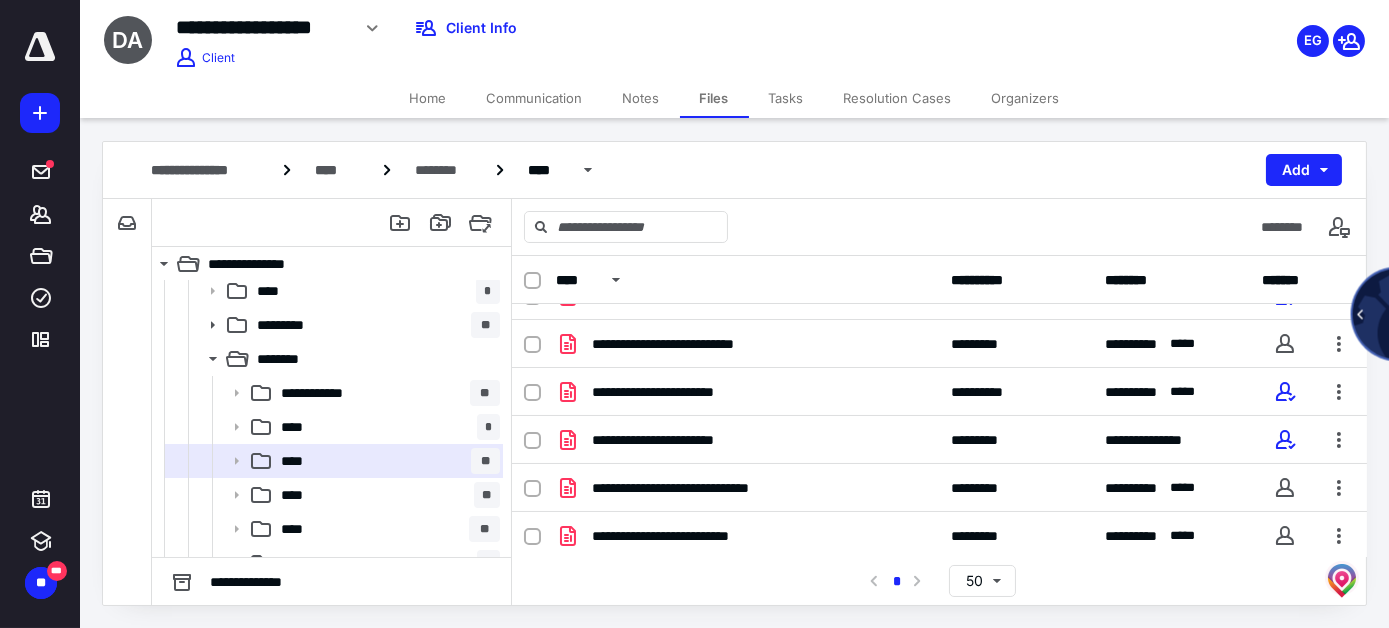 scroll, scrollTop: 320, scrollLeft: 0, axis: vertical 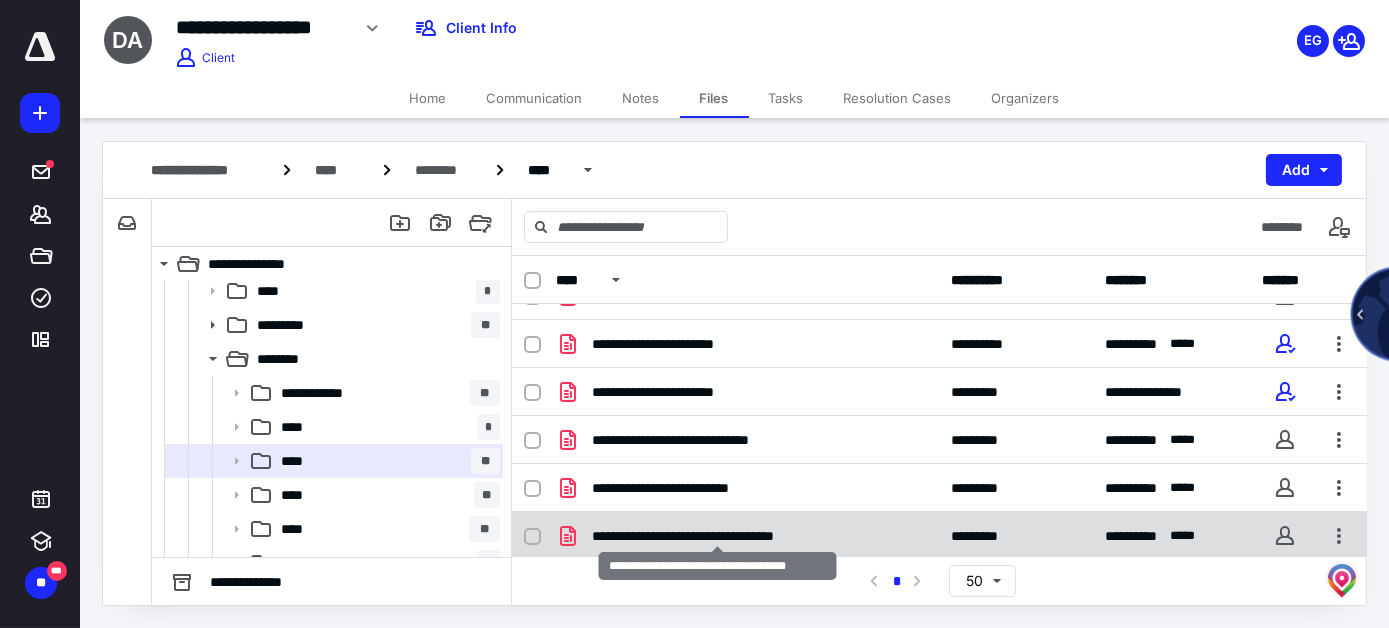 click on "**********" at bounding box center (717, 536) 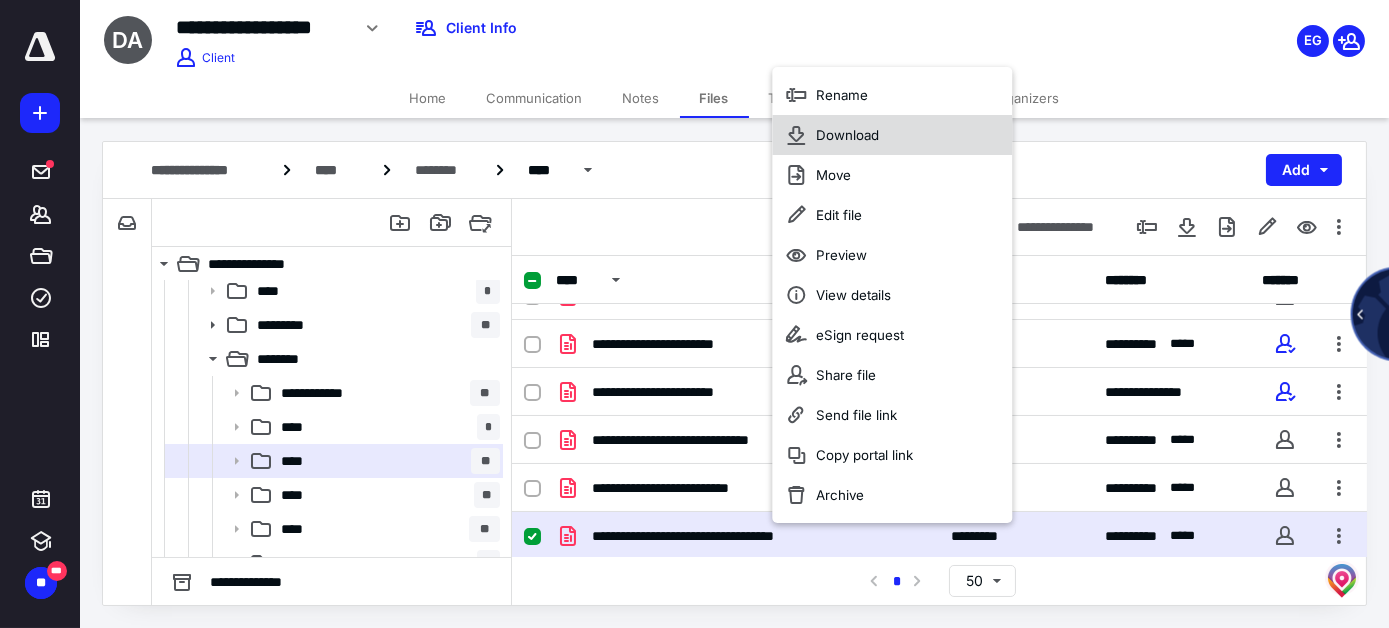 click on "Download" at bounding box center [847, 135] 